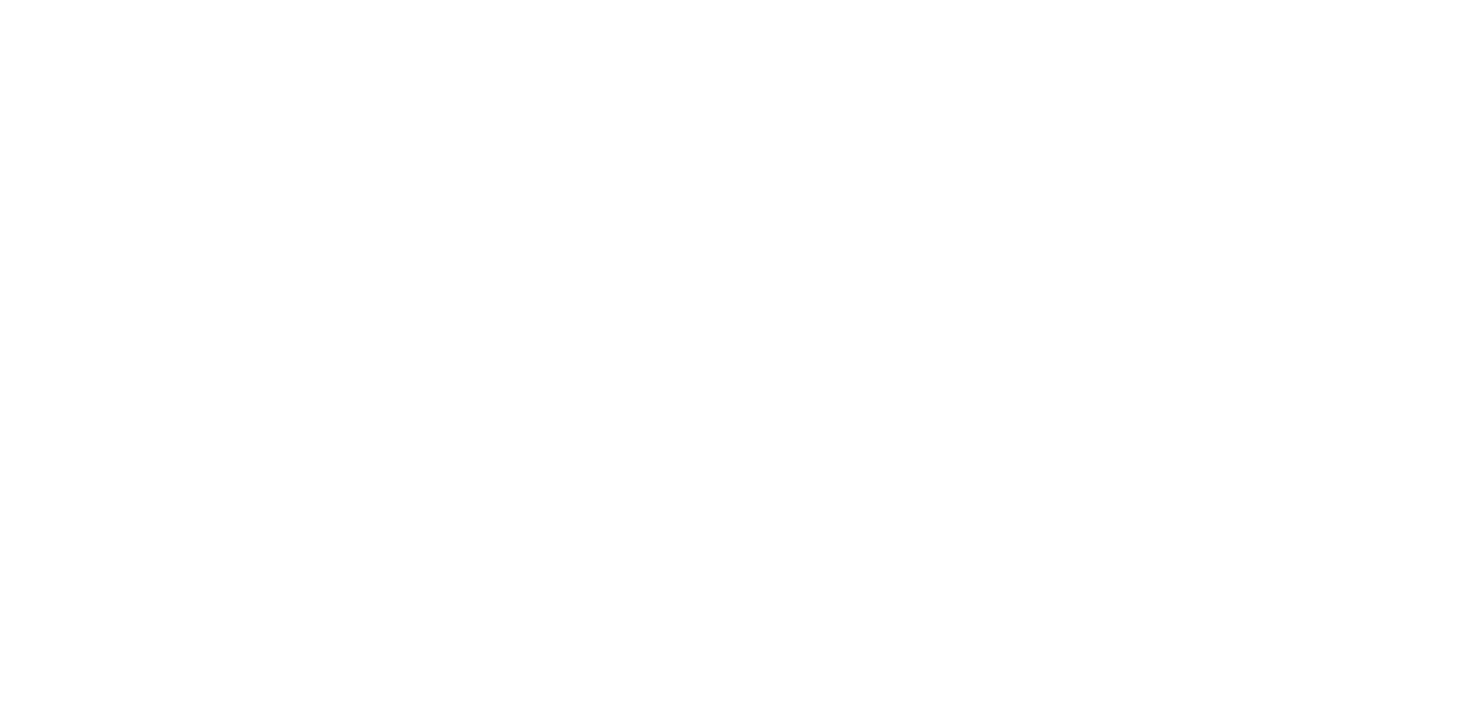 scroll, scrollTop: 0, scrollLeft: 0, axis: both 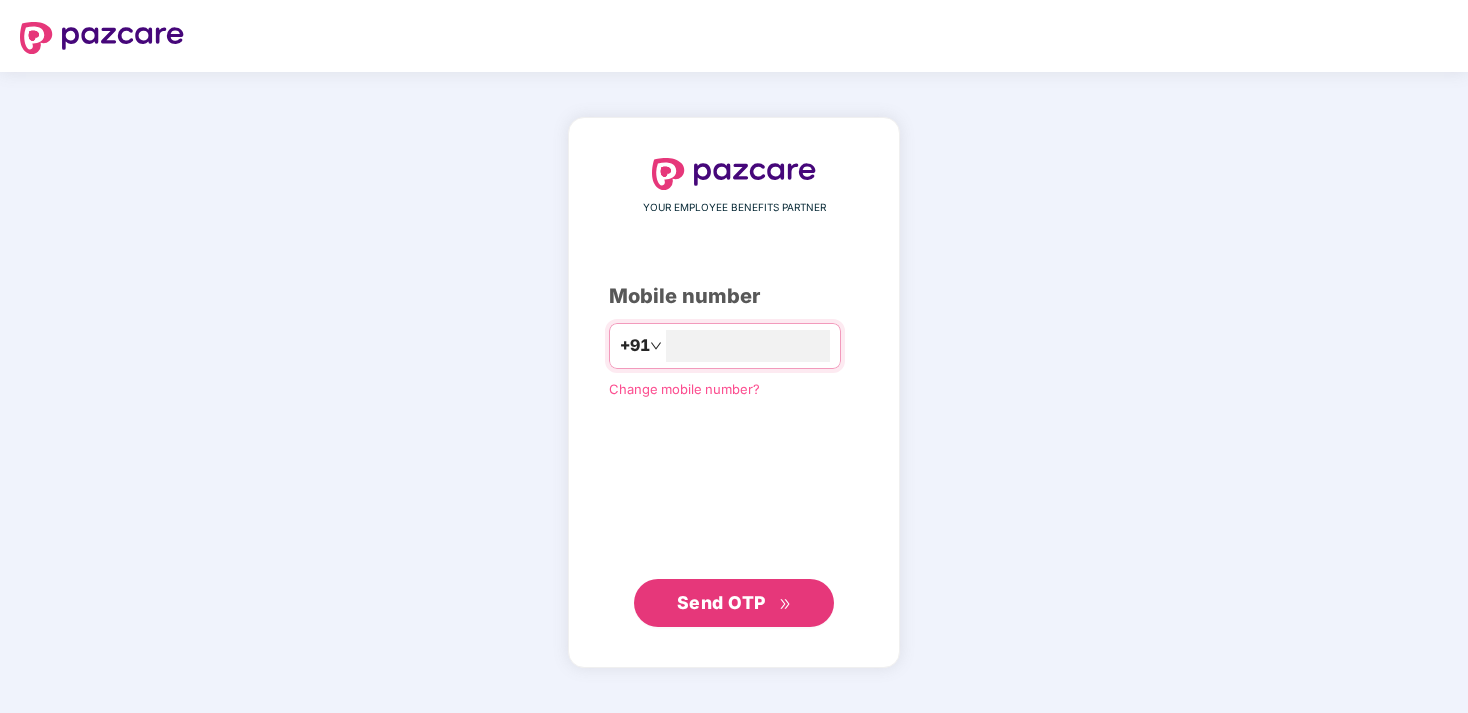 type on "**********" 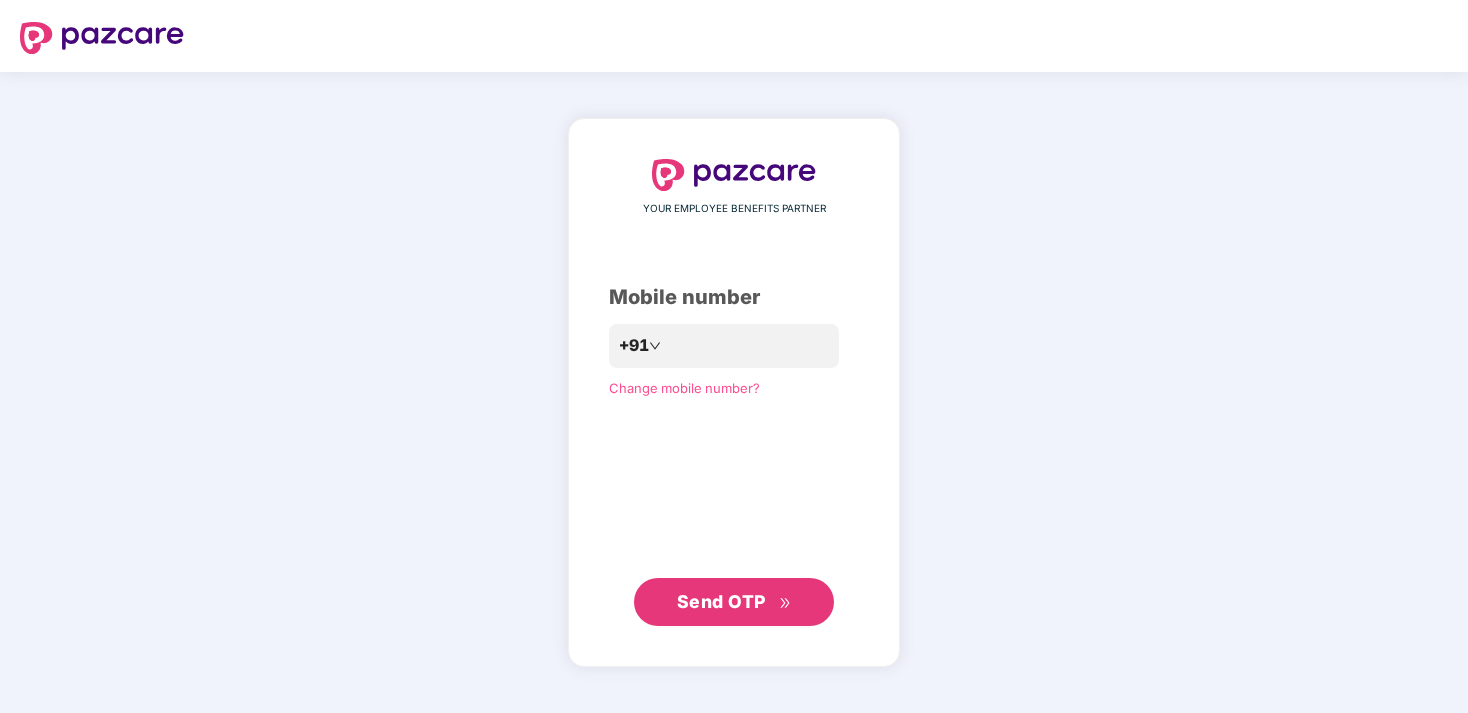 click on "Send OTP" at bounding box center (721, 601) 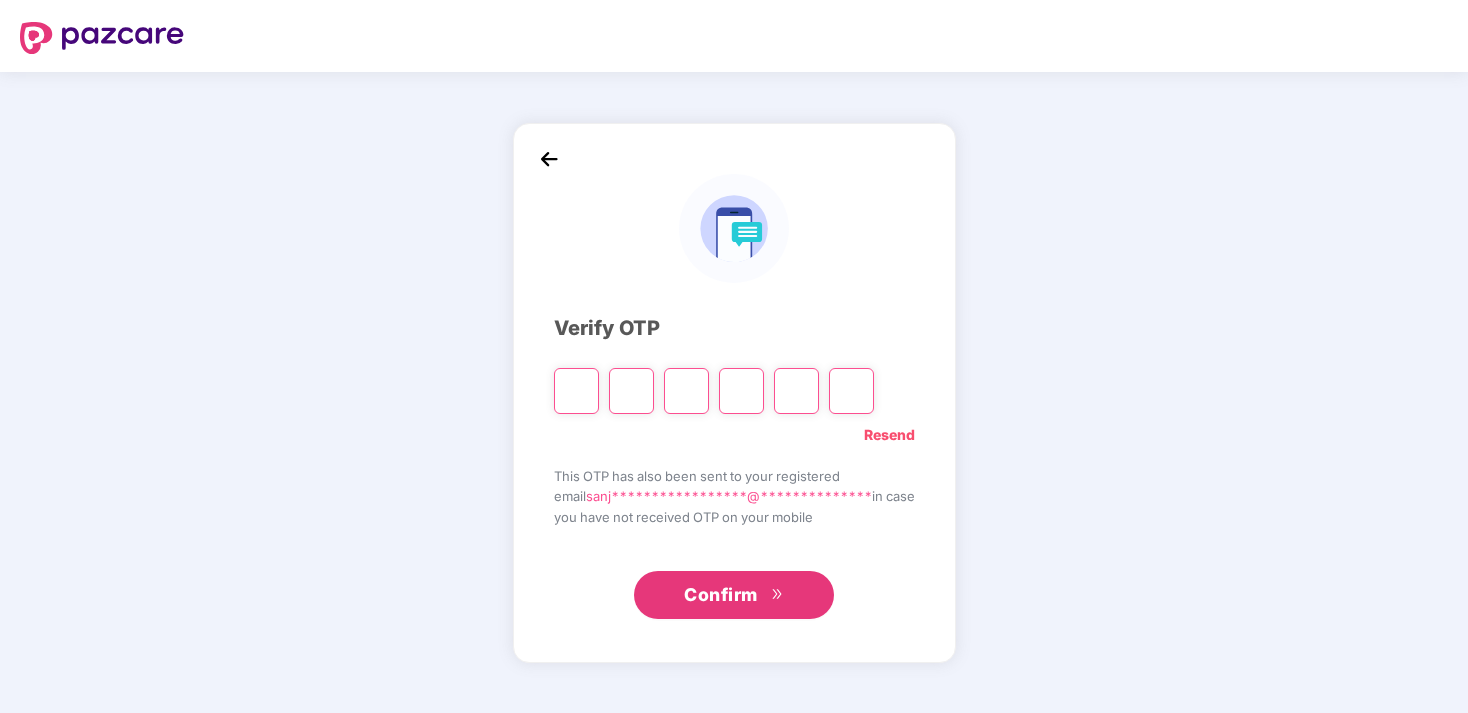 type on "*" 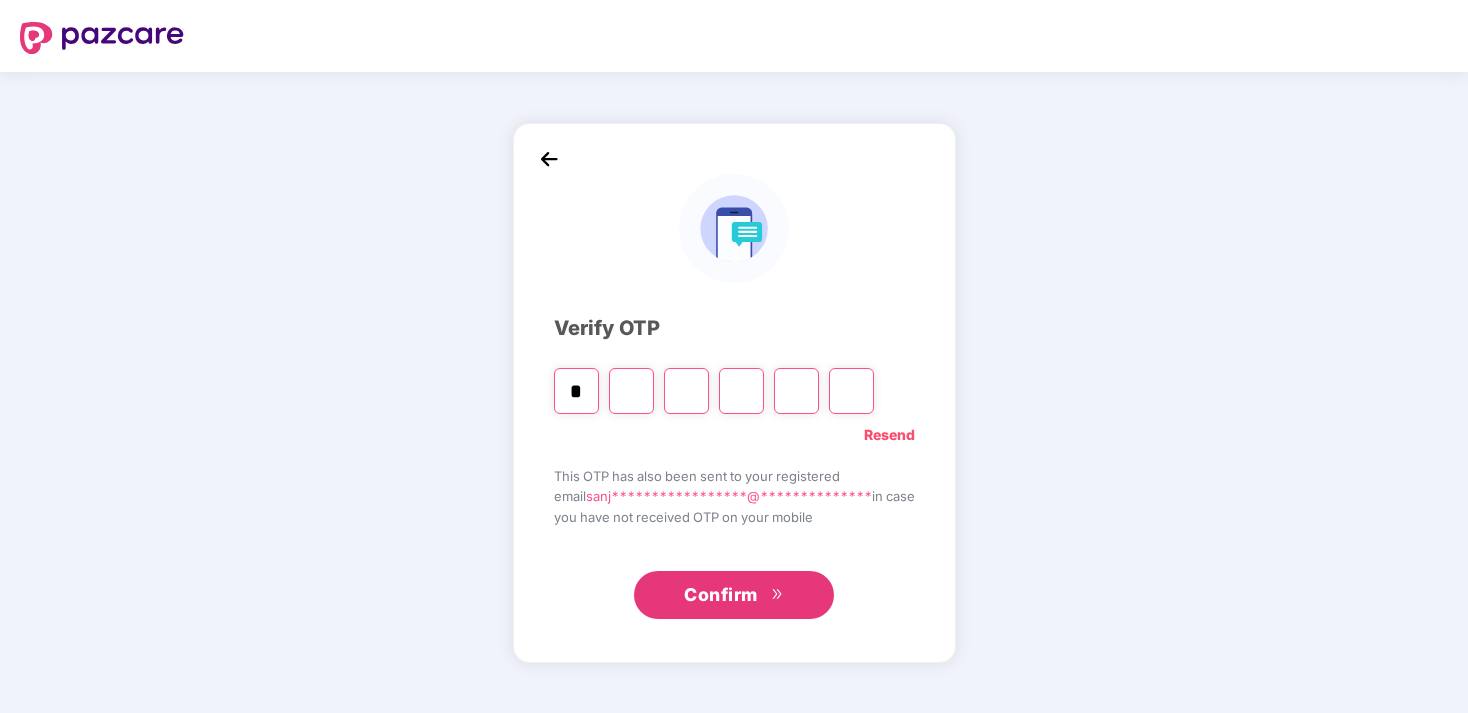 type on "*" 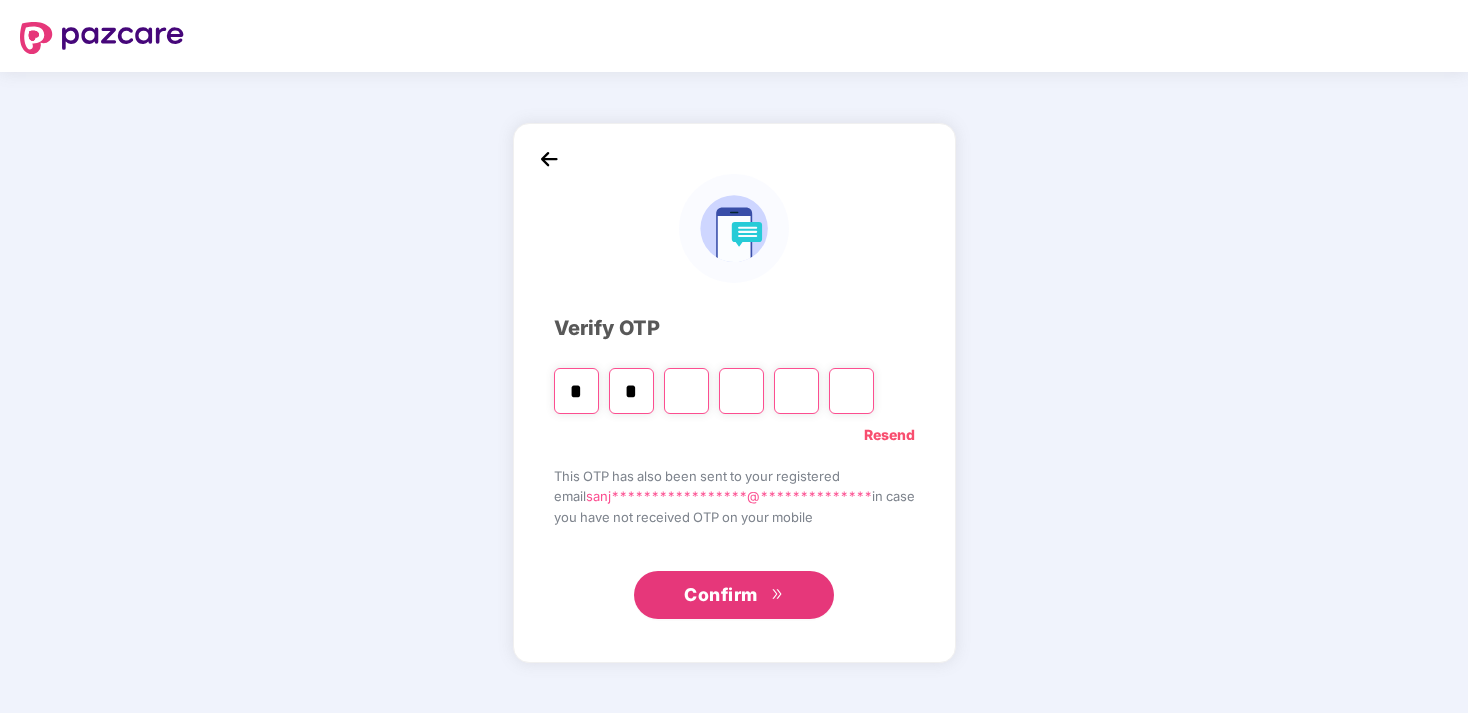 type on "*" 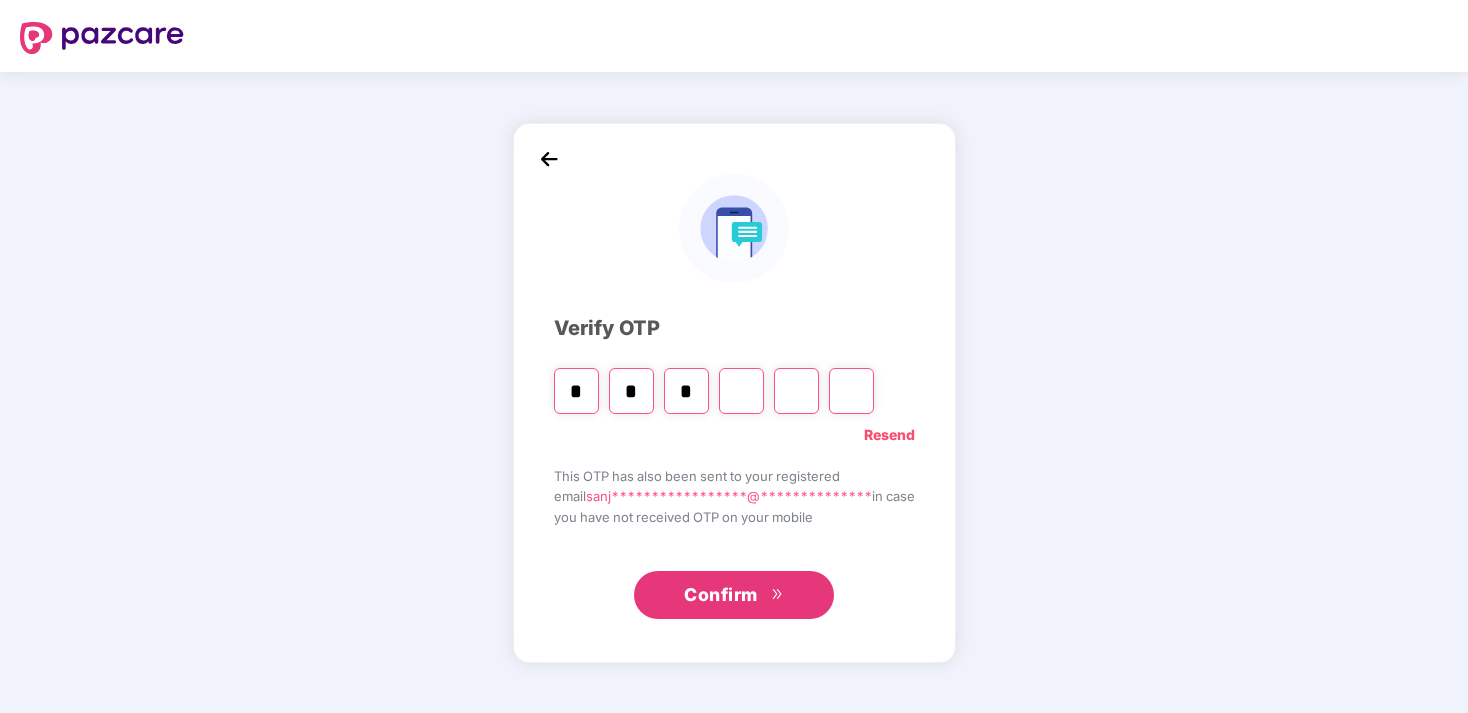 type on "*" 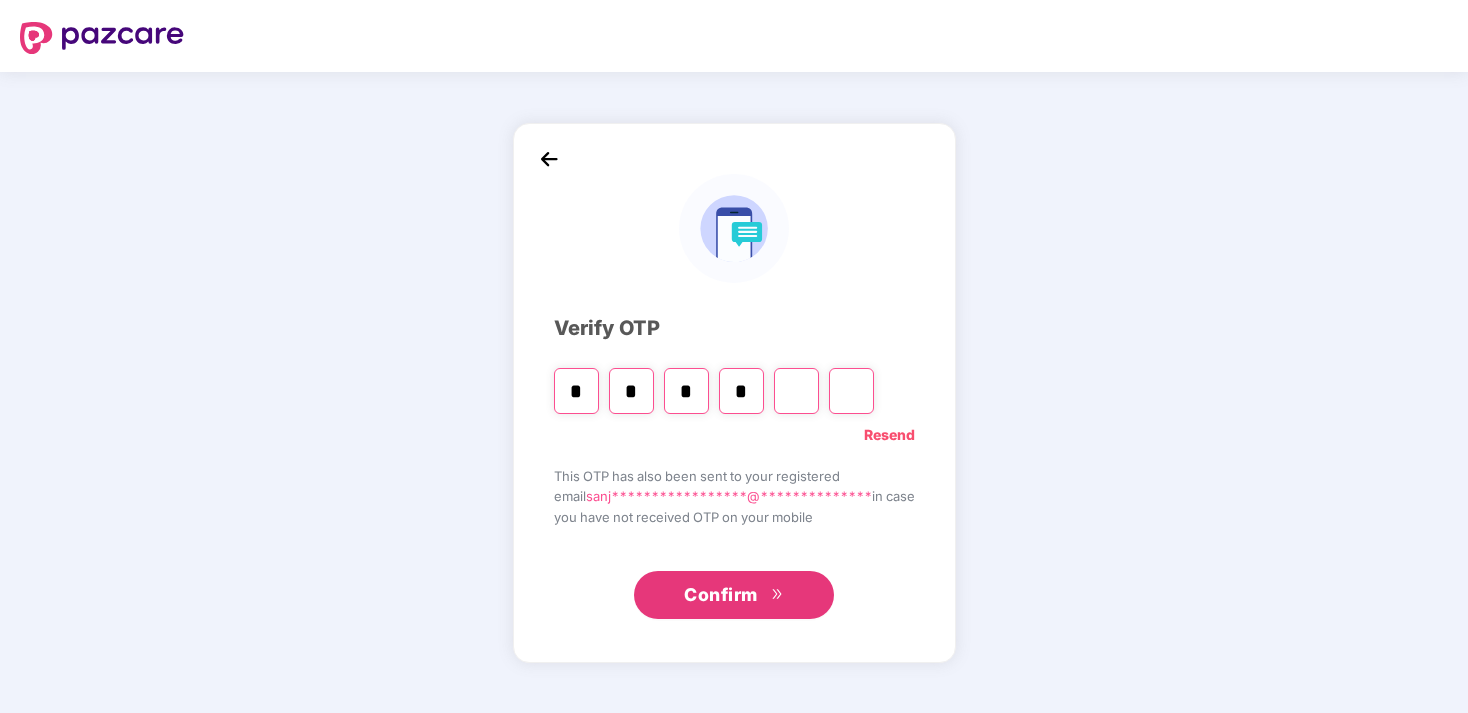 type on "*" 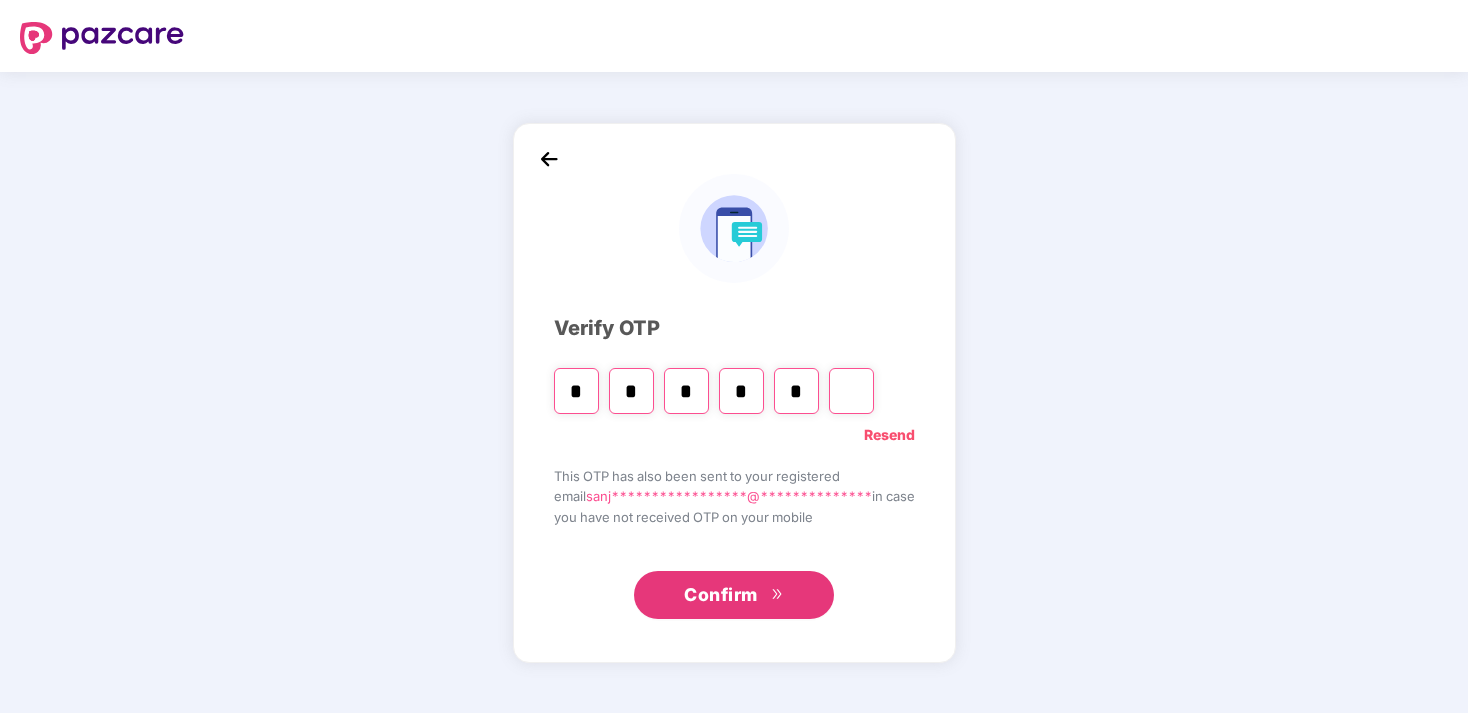 type on "*" 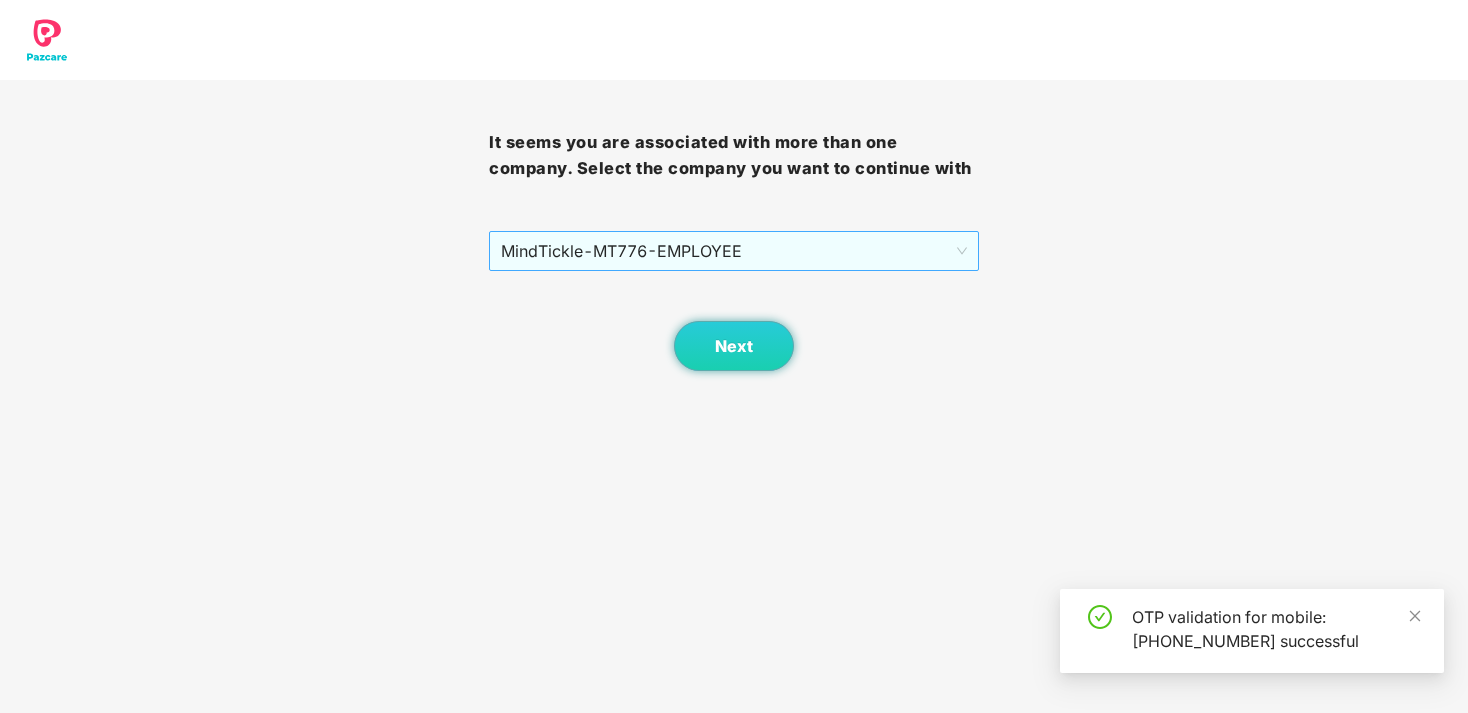 click on "MindTickle  -  MT776  -  EMPLOYEE" at bounding box center (733, 251) 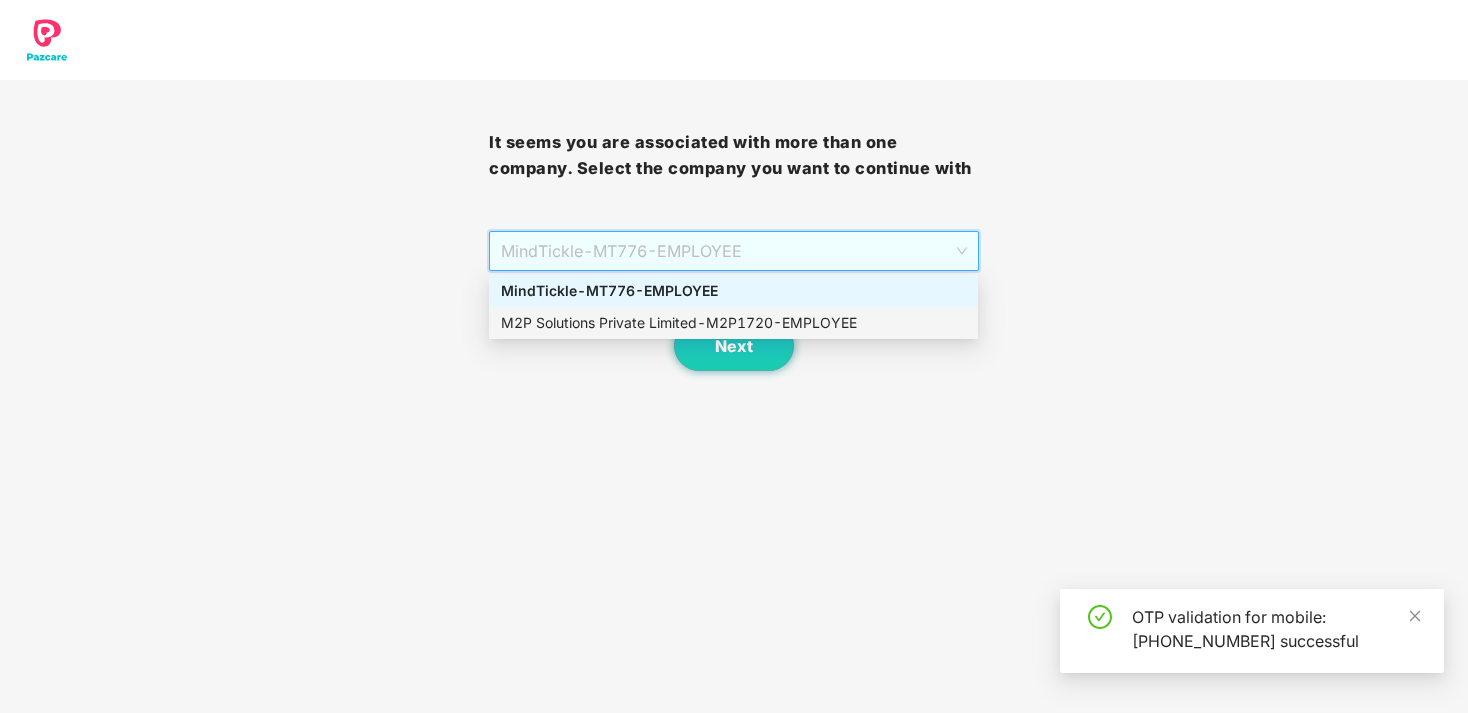 click on "M2P Solutions Private Limited  -  M2P1720  -  EMPLOYEE" at bounding box center (733, 323) 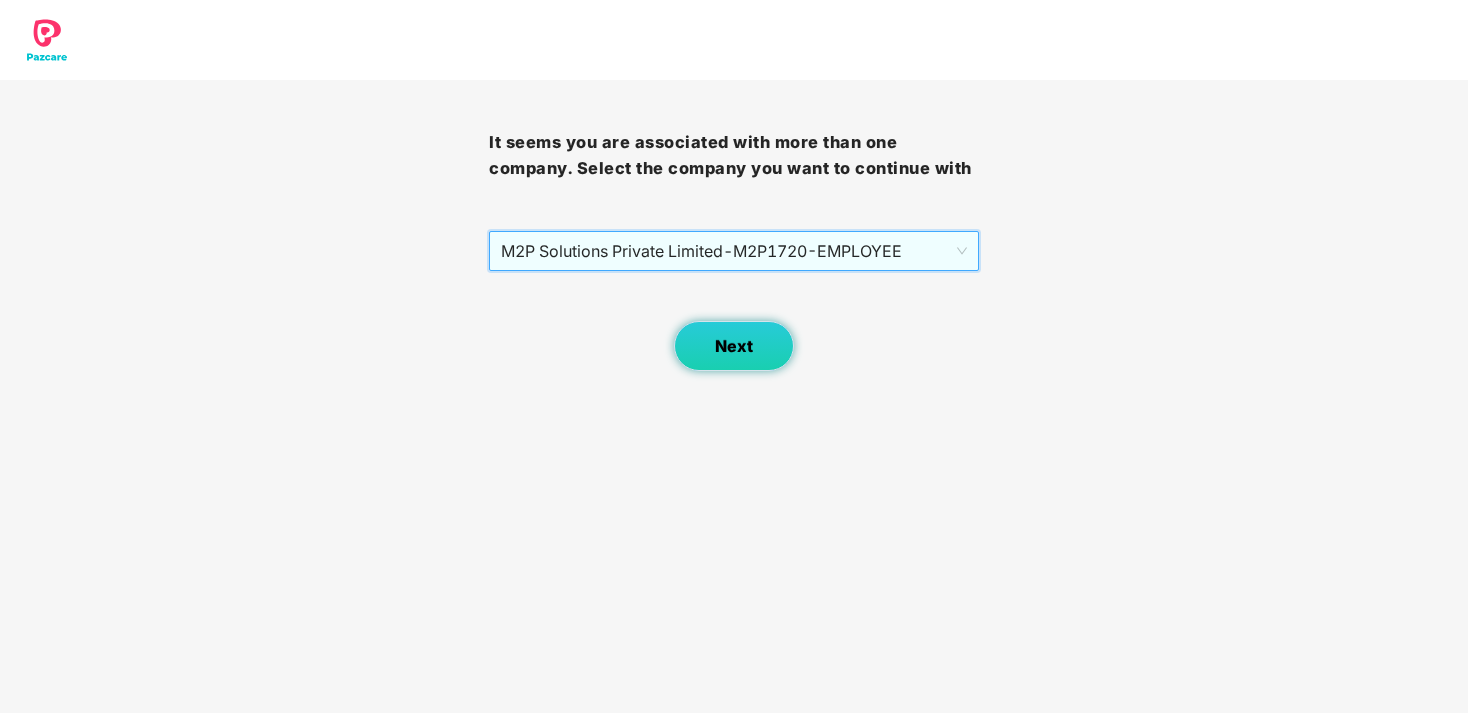 click on "Next" at bounding box center [734, 346] 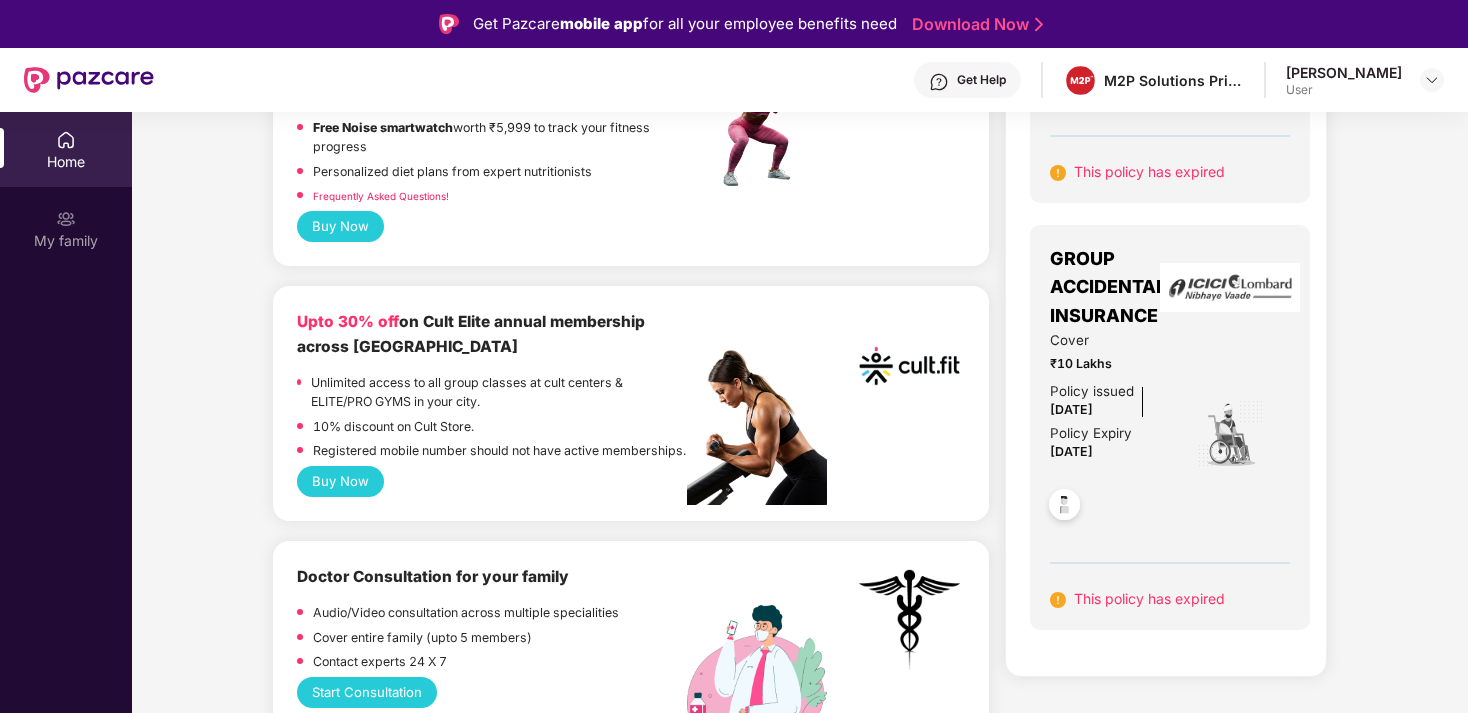 scroll, scrollTop: 0, scrollLeft: 0, axis: both 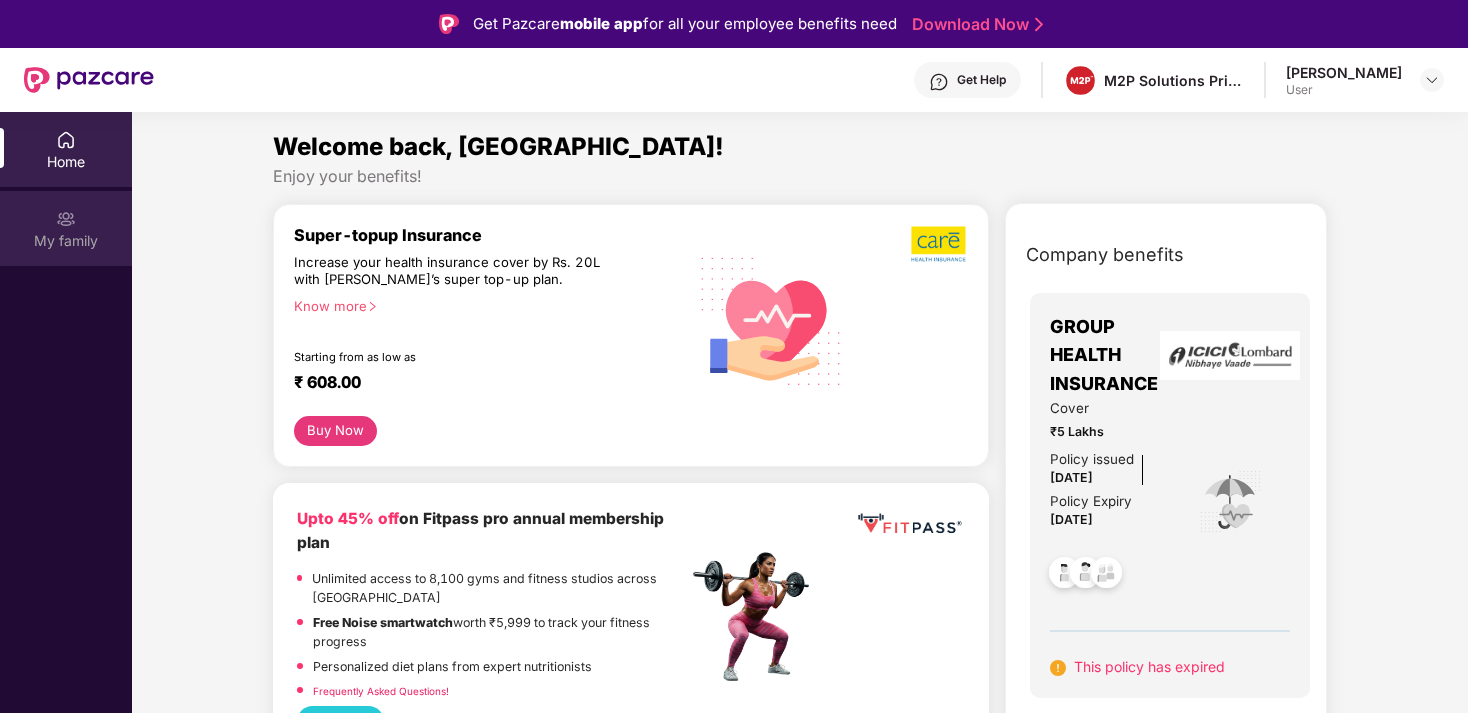 click on "My family" at bounding box center (66, 228) 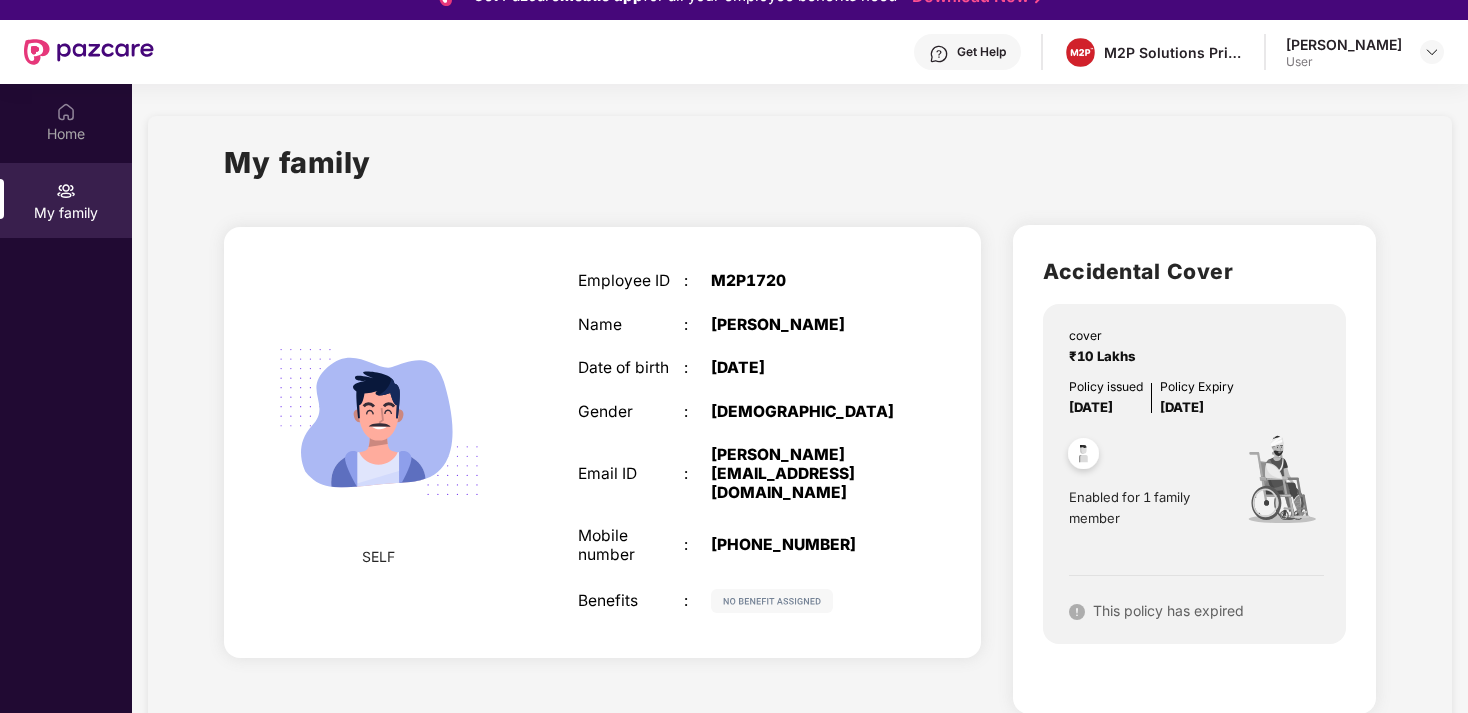 scroll, scrollTop: 112, scrollLeft: 0, axis: vertical 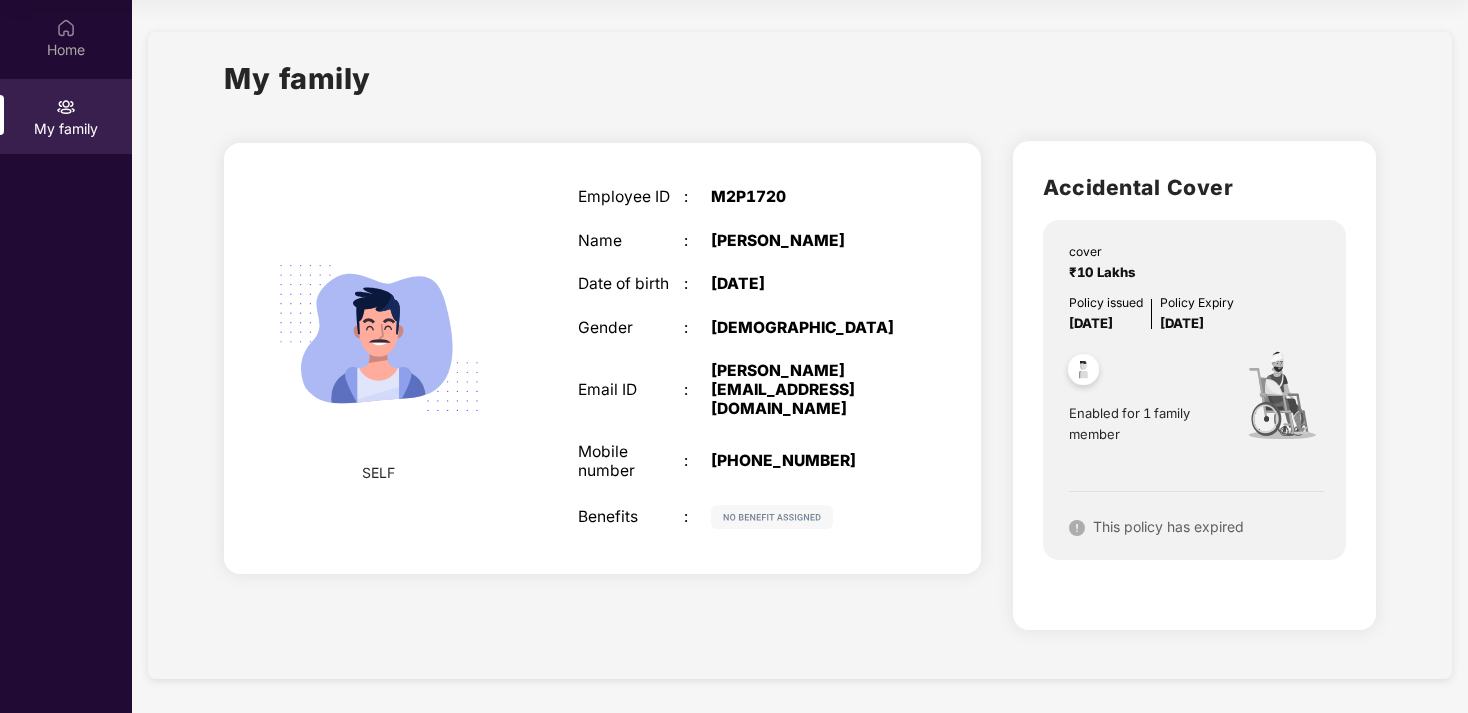 click at bounding box center (772, 517) 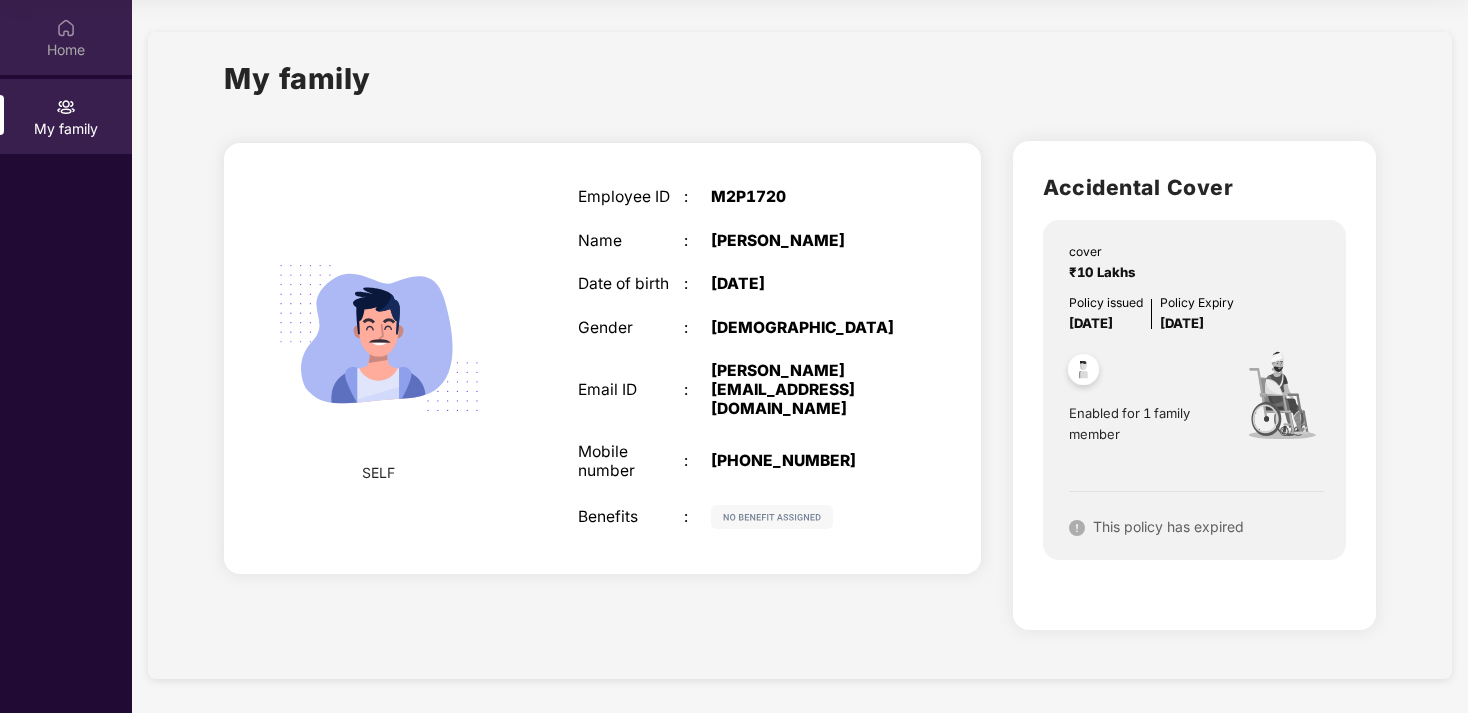 click on "Home" at bounding box center (66, 50) 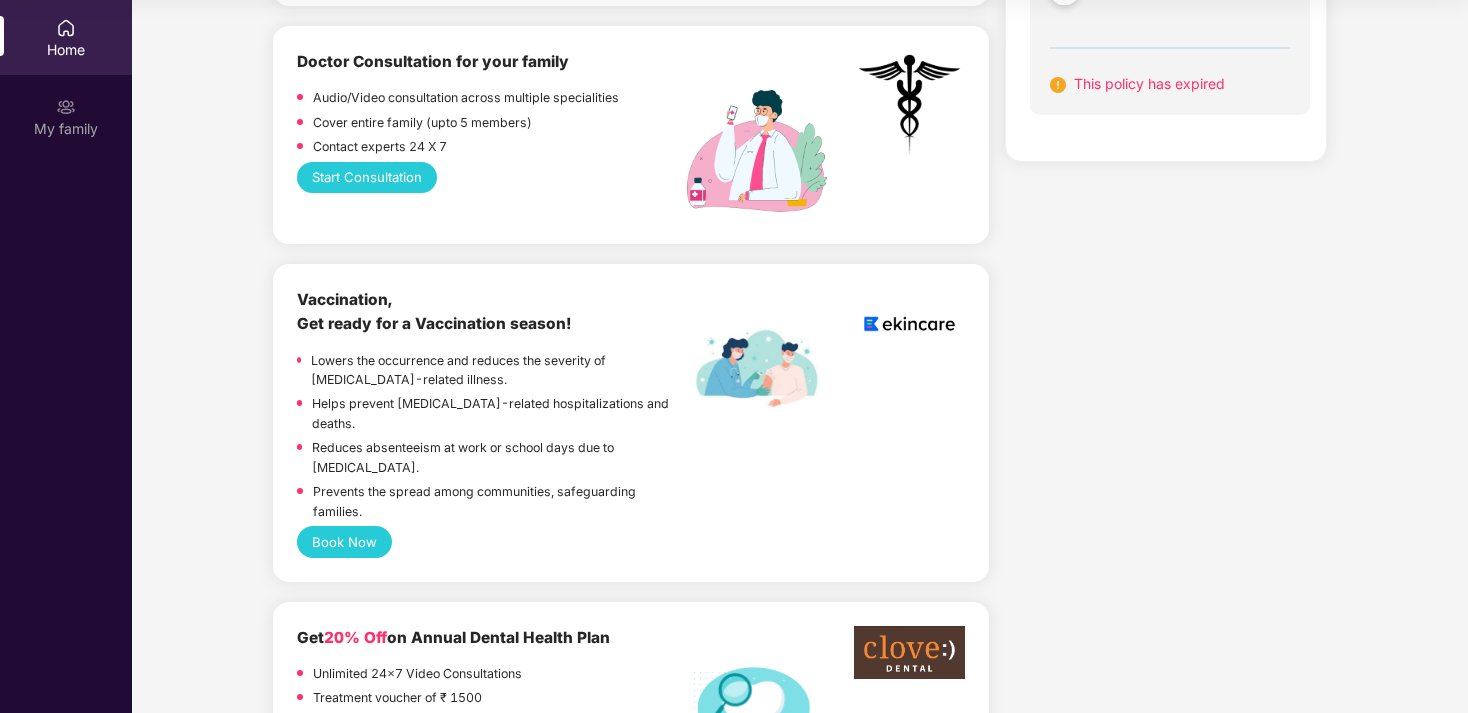 scroll, scrollTop: 0, scrollLeft: 0, axis: both 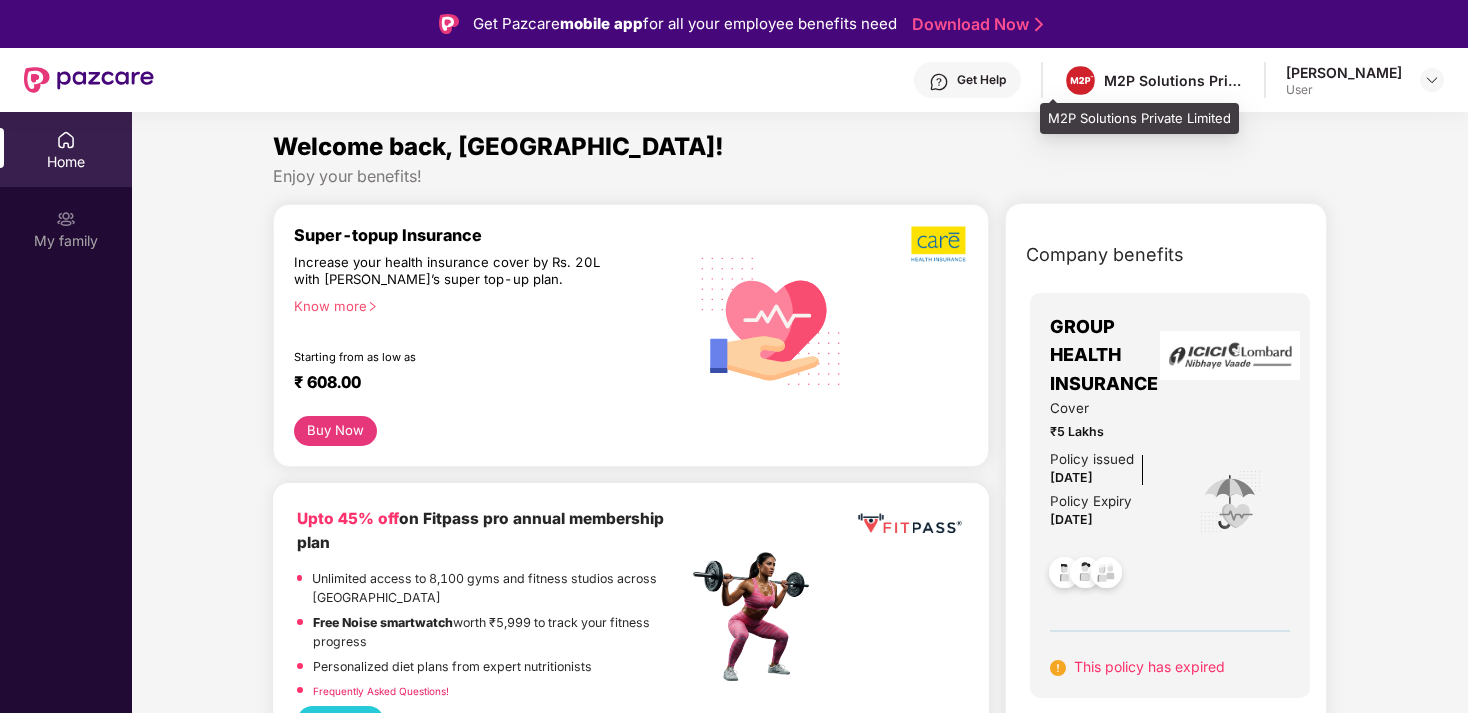 click on "M2P Solutions Private Limited" at bounding box center (1174, 80) 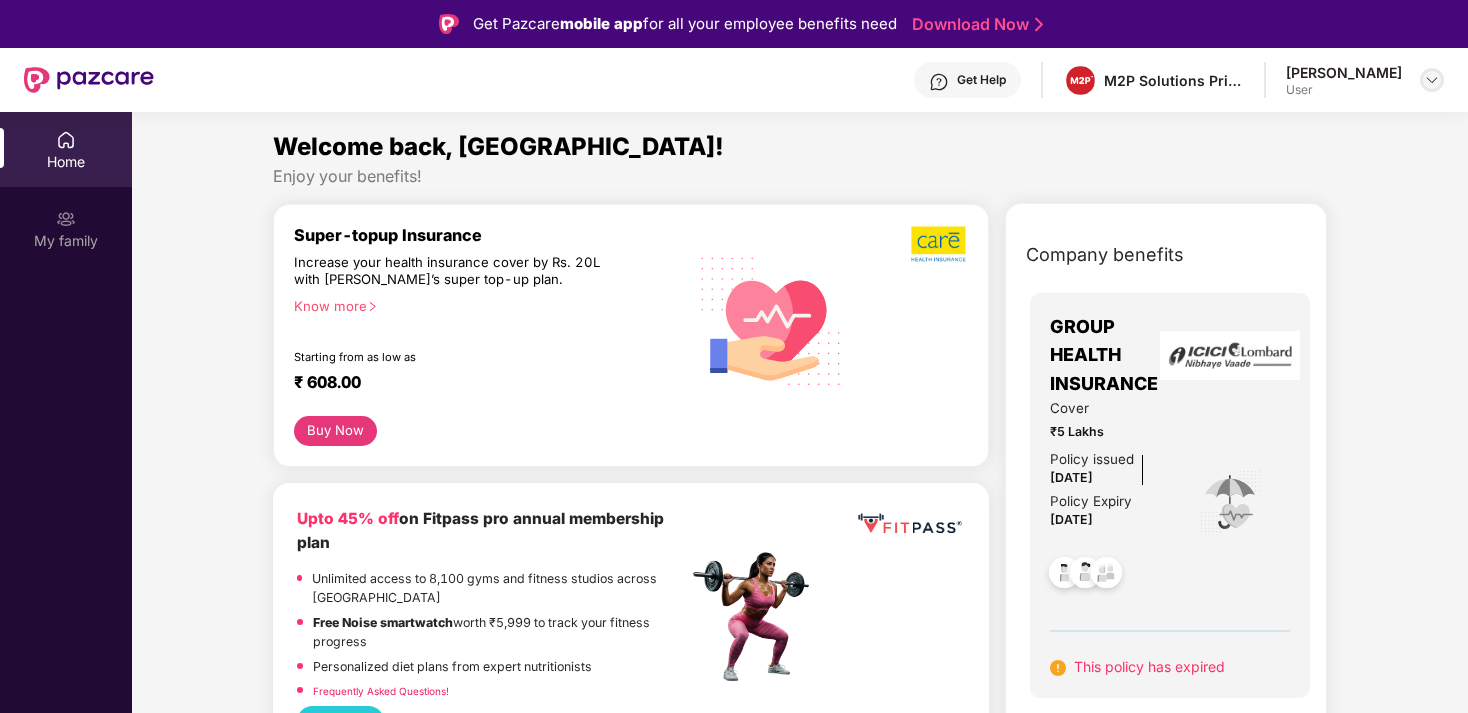 click at bounding box center (1432, 80) 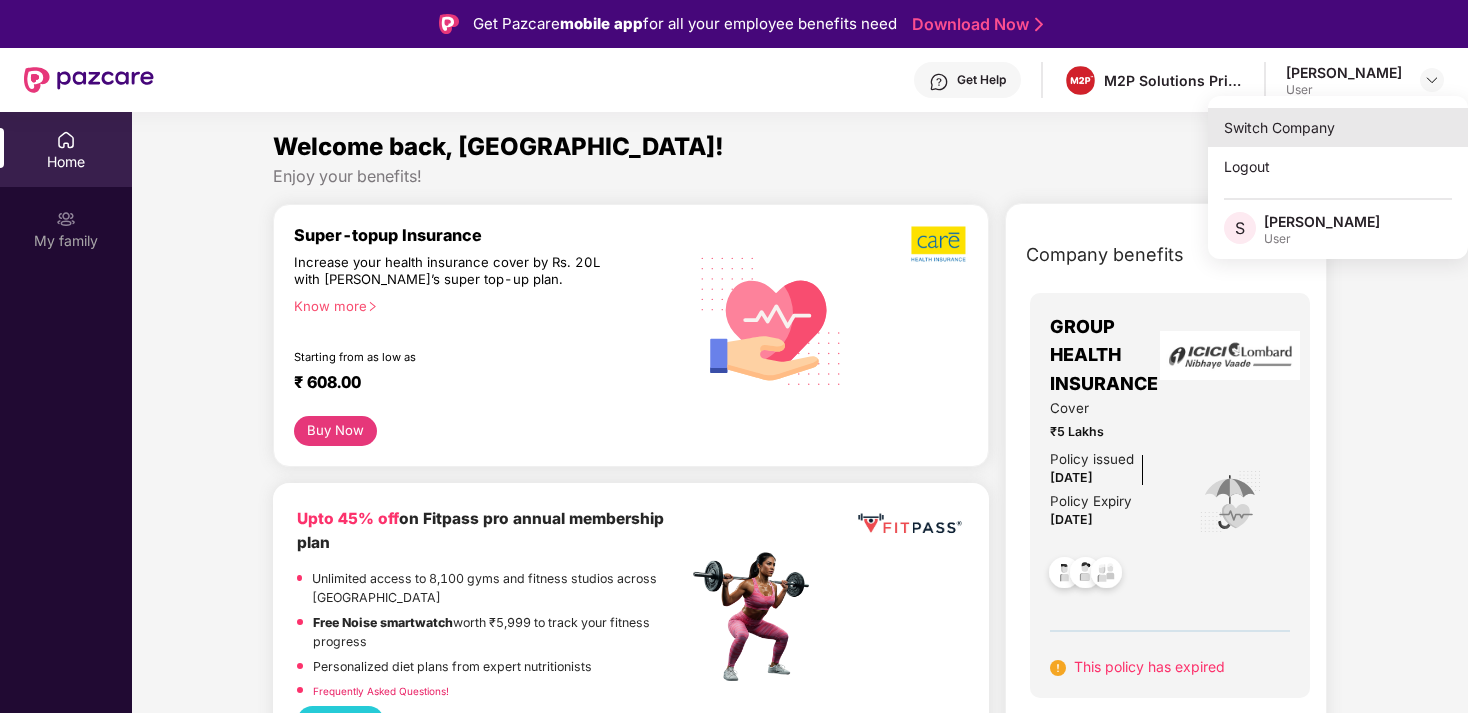click on "Switch Company" at bounding box center [1338, 127] 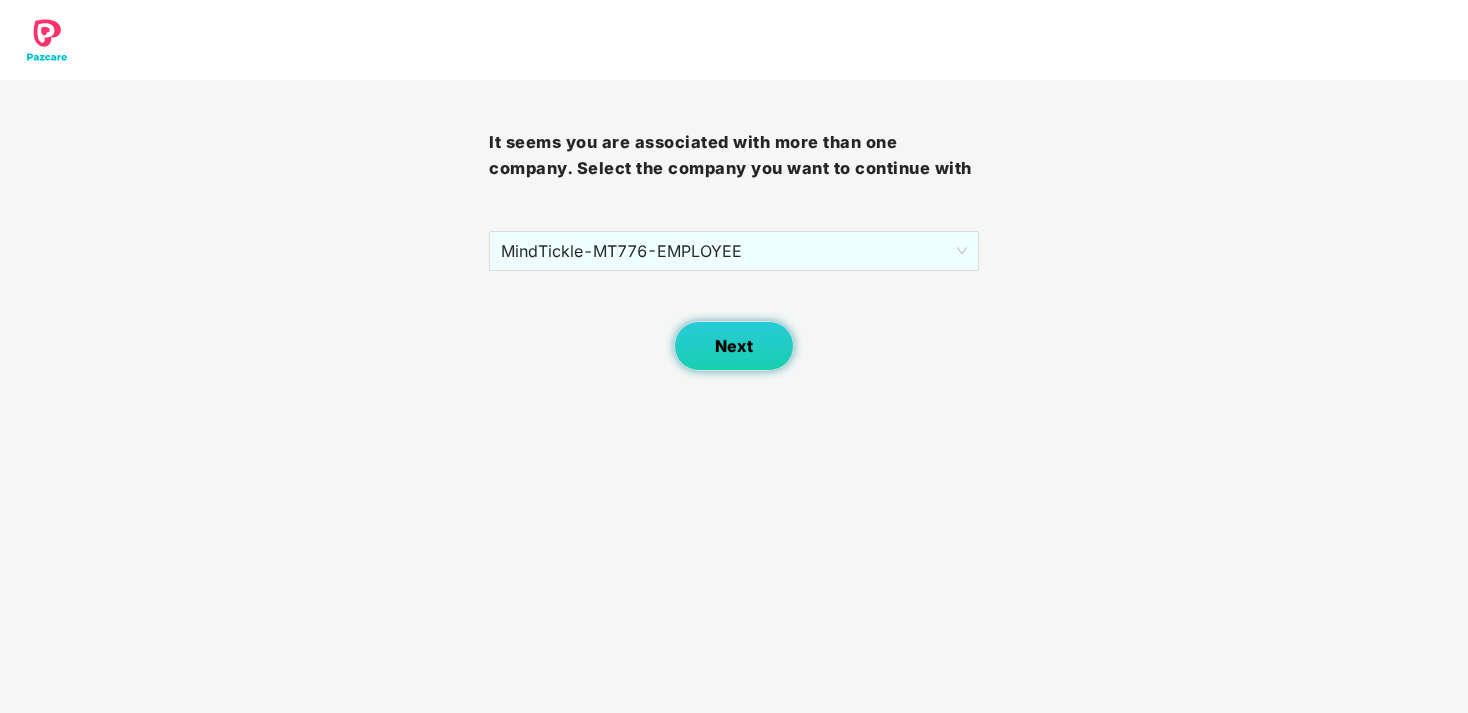 click on "Next" at bounding box center (734, 346) 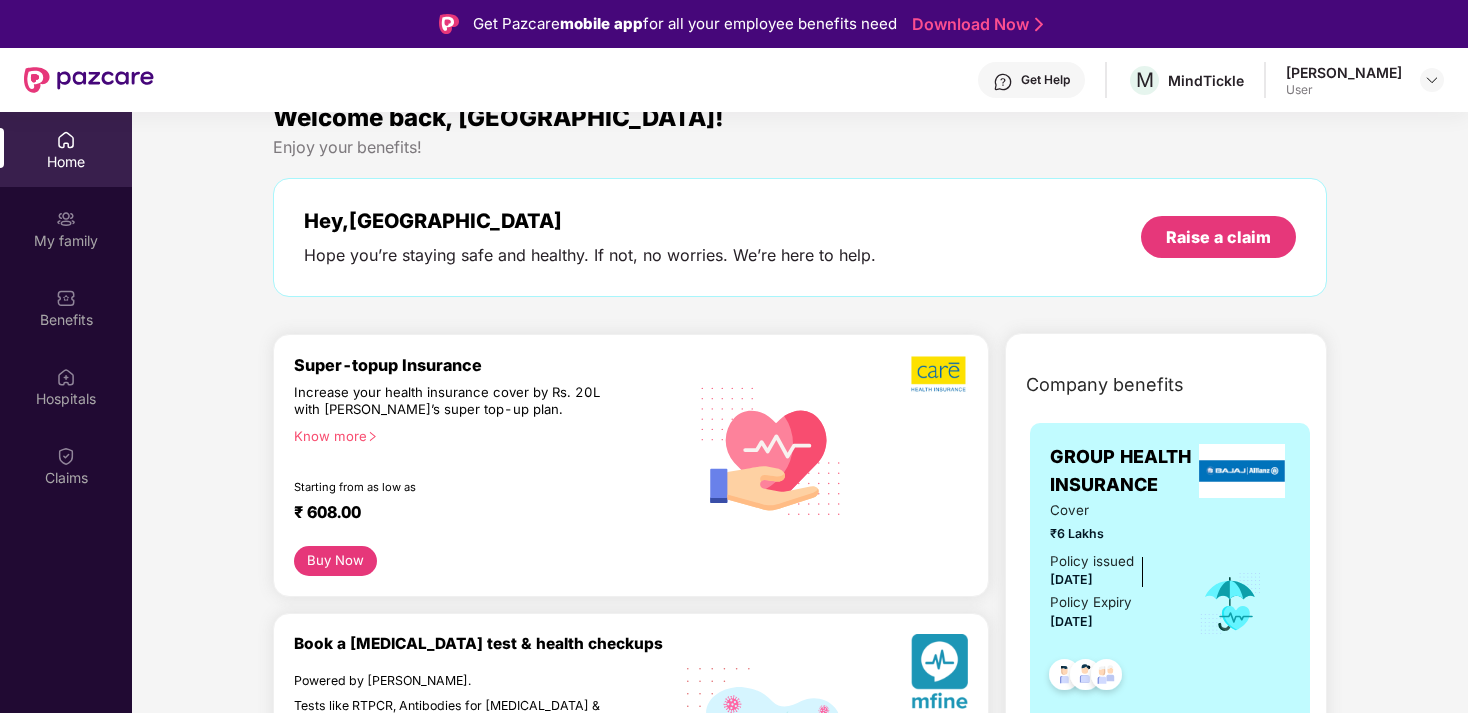 scroll, scrollTop: 0, scrollLeft: 0, axis: both 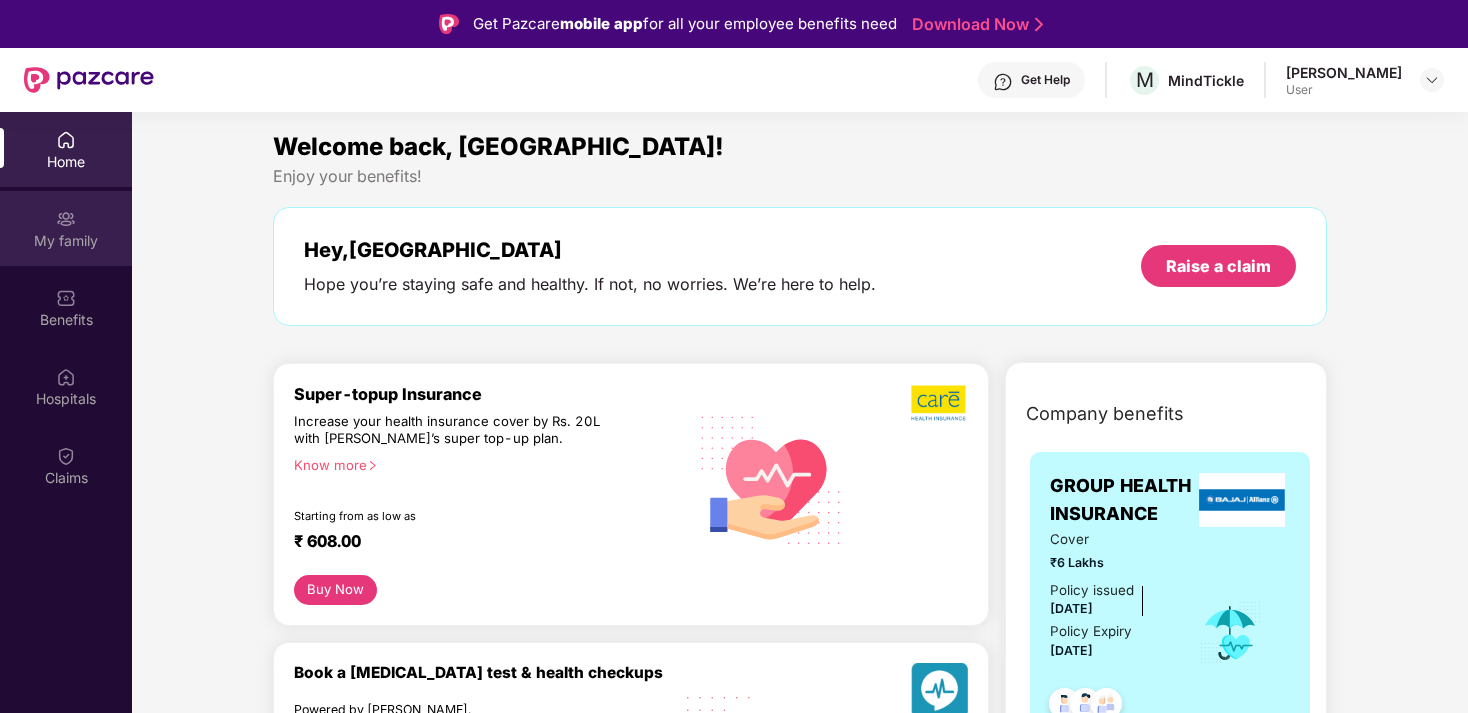 click on "My family" at bounding box center (66, 228) 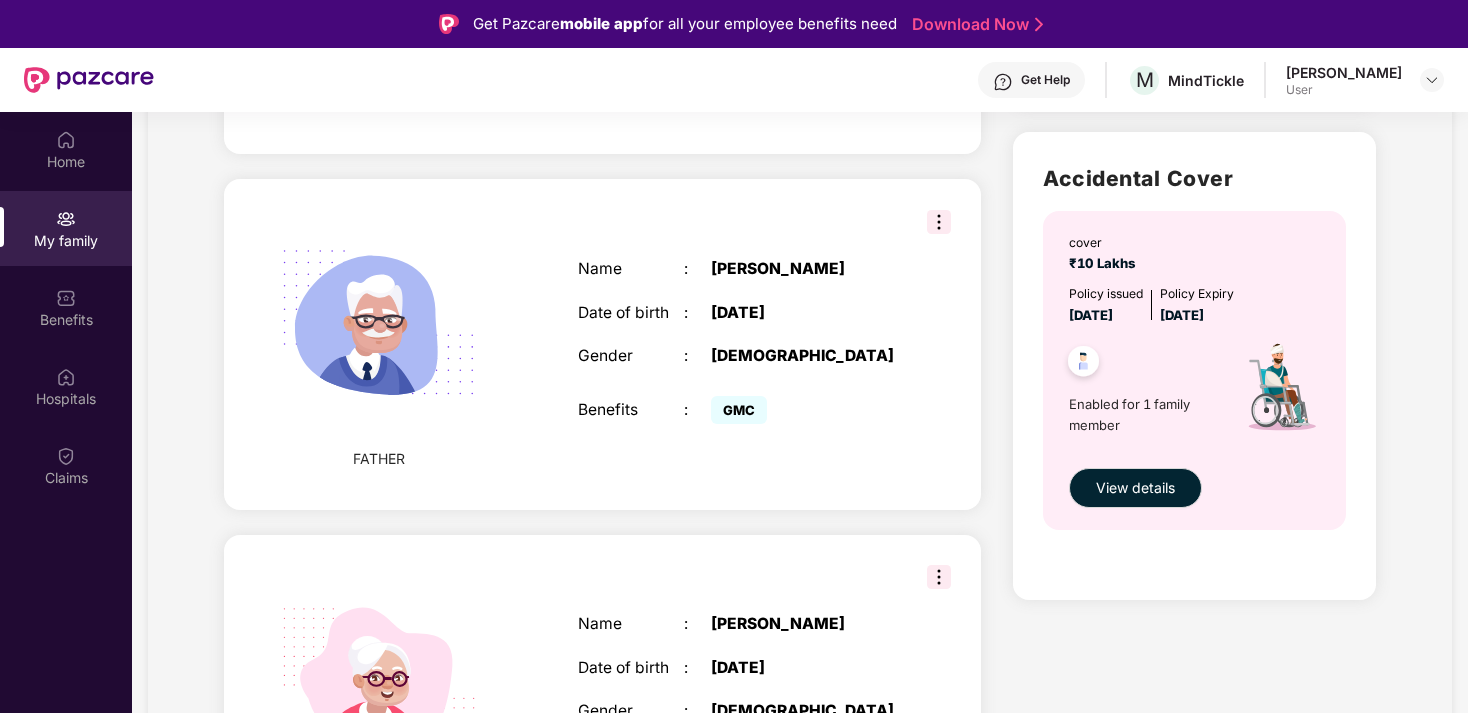 scroll, scrollTop: 1097, scrollLeft: 0, axis: vertical 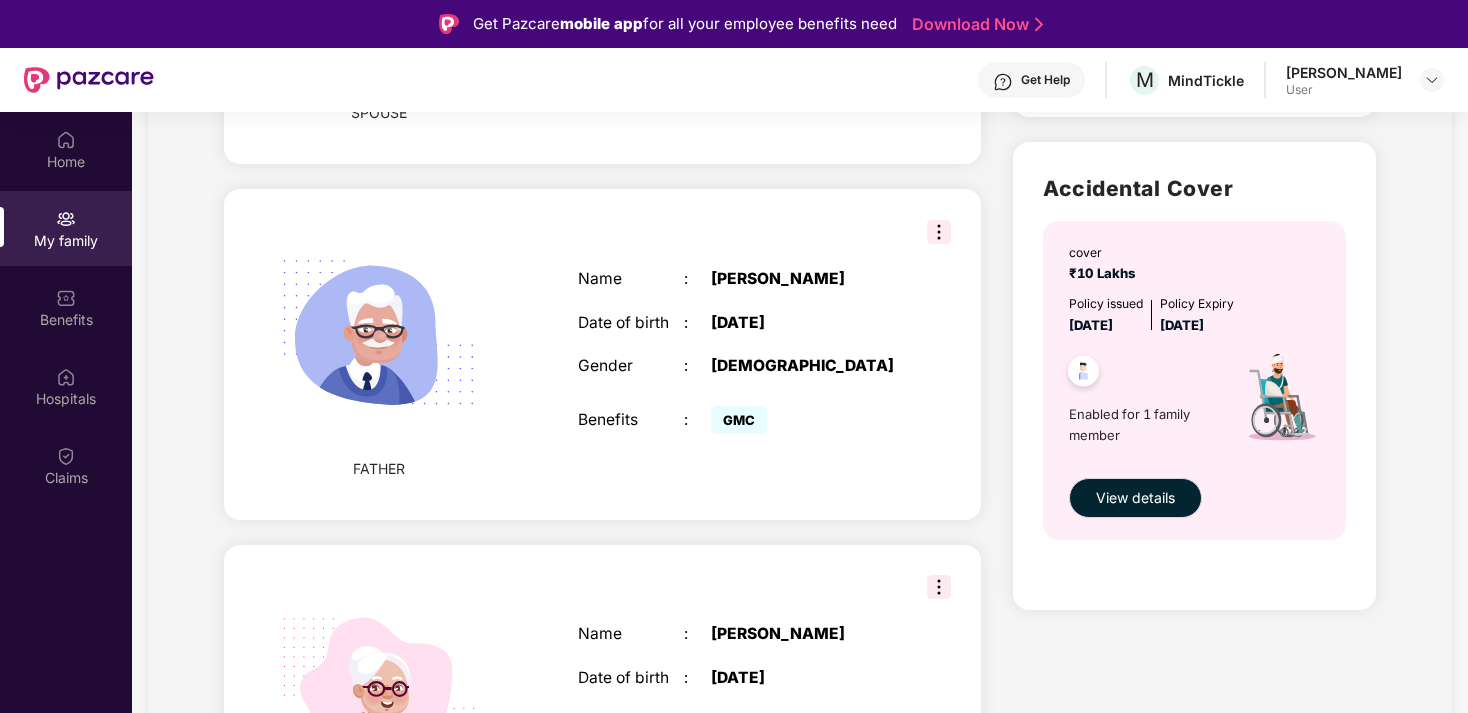 click at bounding box center [939, 232] 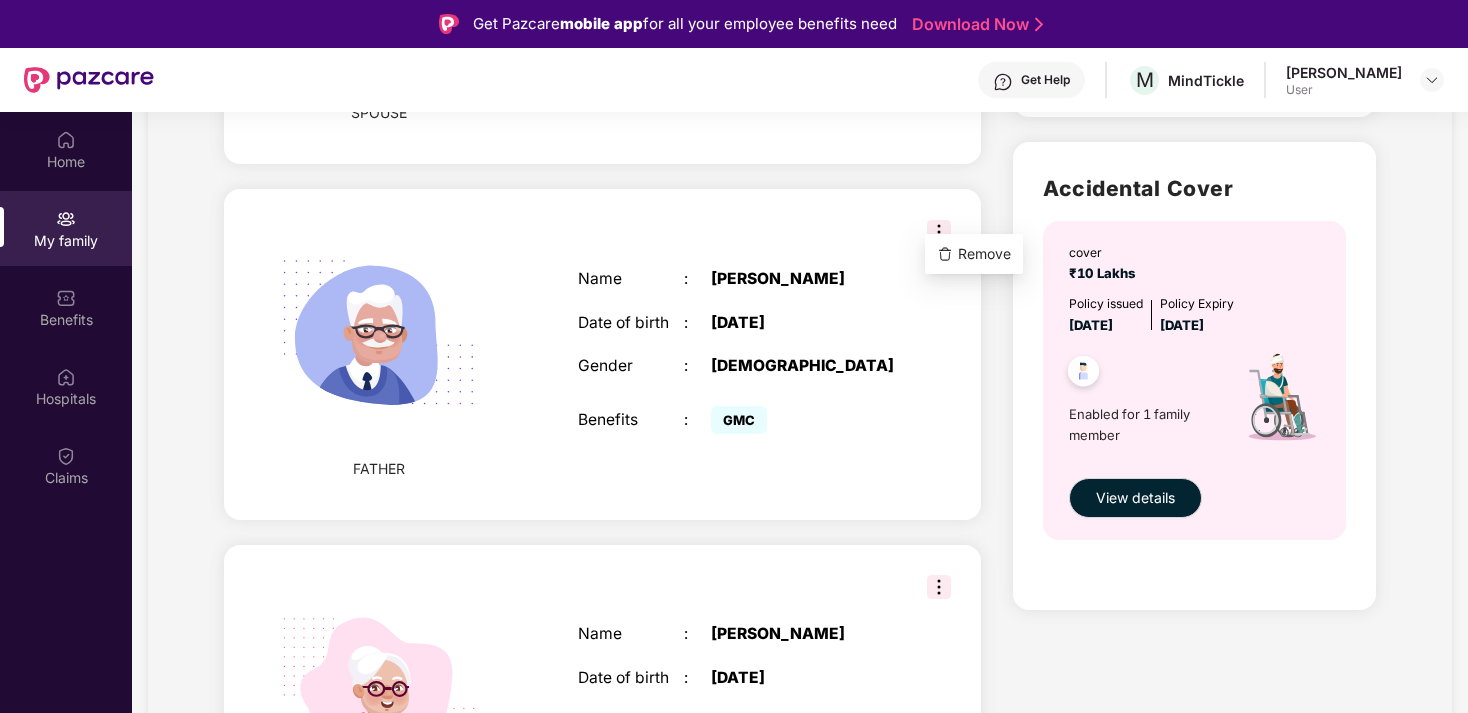 click on "Benefits : GMC" at bounding box center (737, 420) 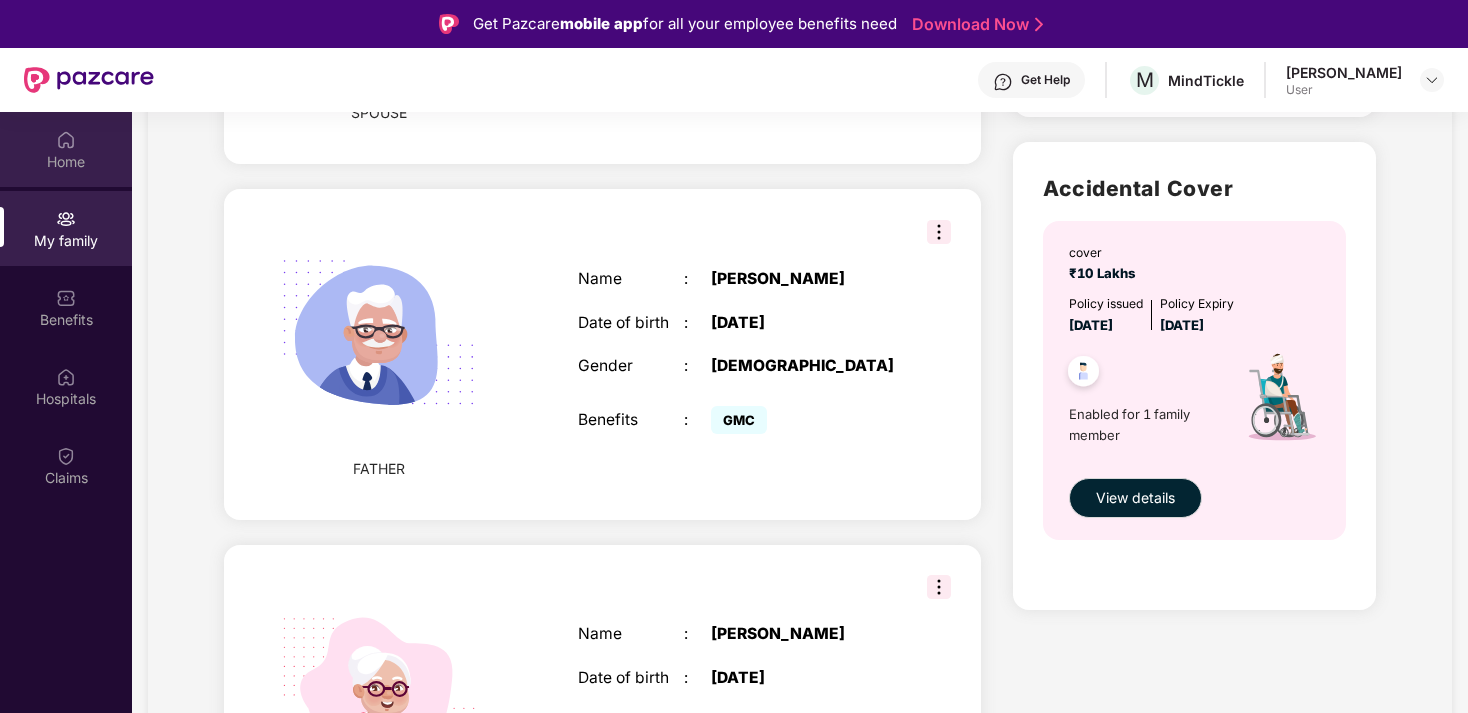 click on "Home" at bounding box center (66, 162) 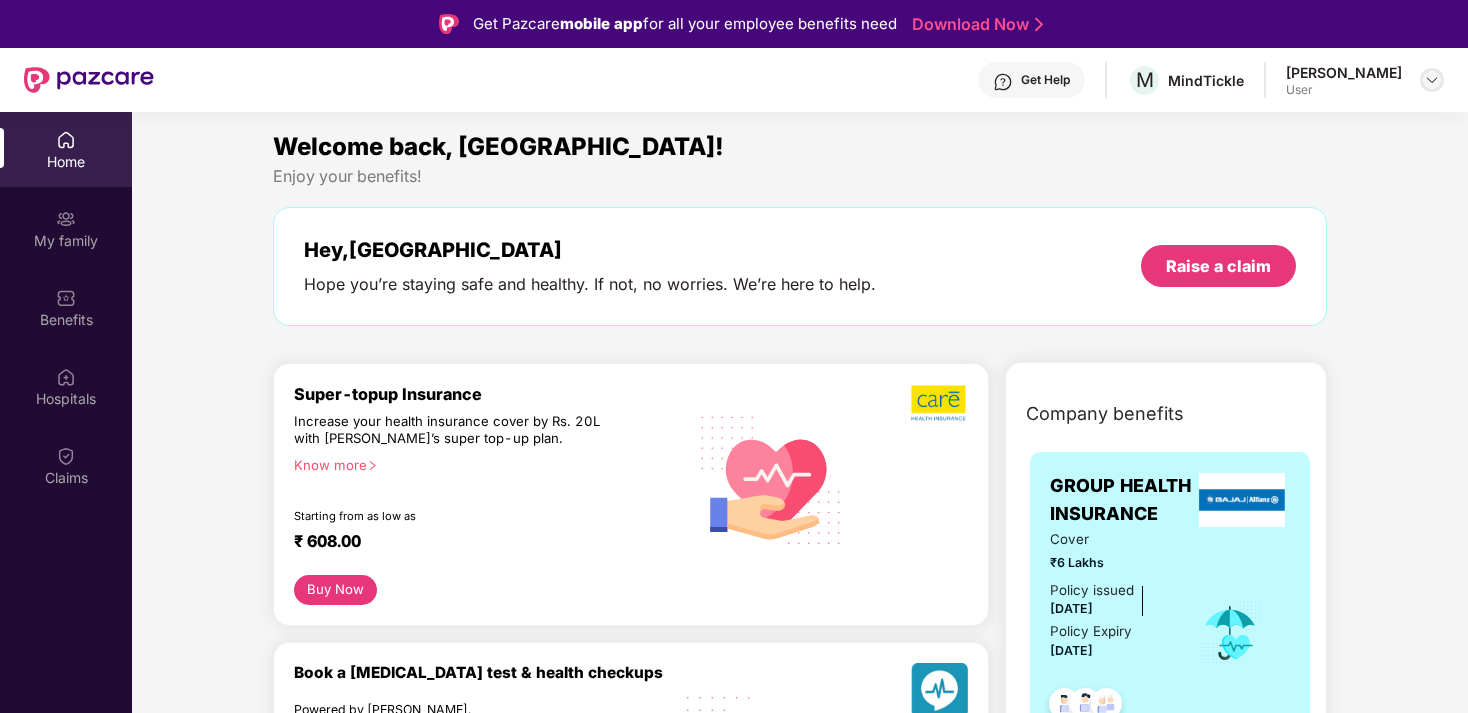 click at bounding box center [1432, 80] 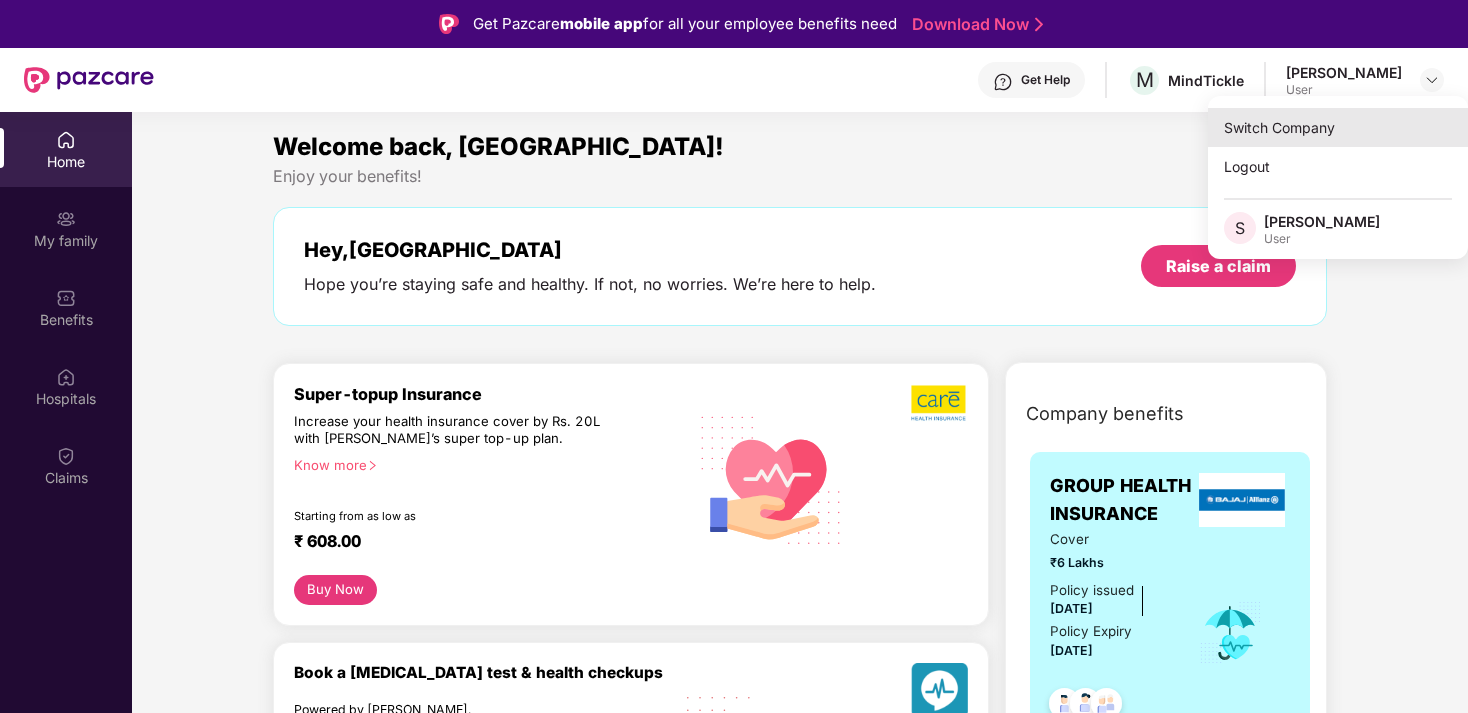 click on "Switch Company" at bounding box center (1338, 127) 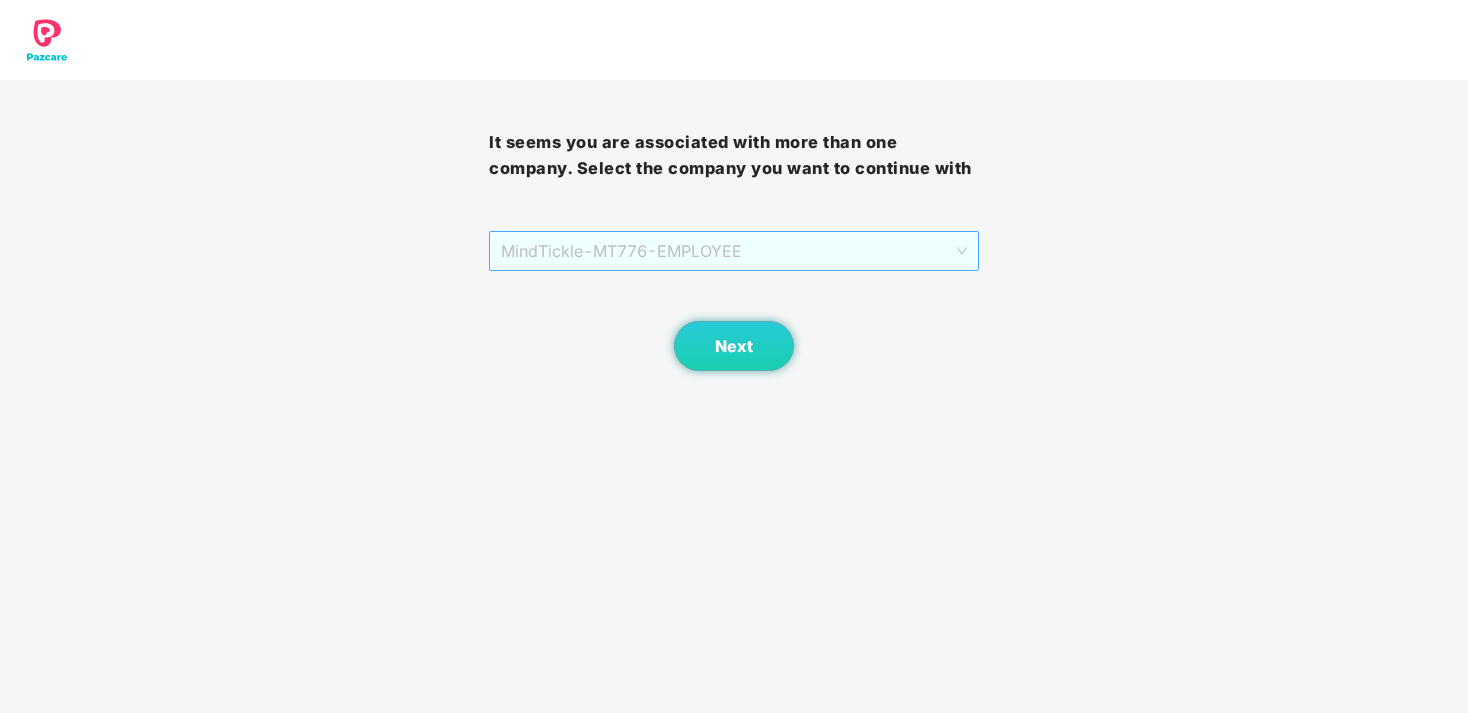 click on "MindTickle  -  MT776  -  EMPLOYEE" at bounding box center [733, 251] 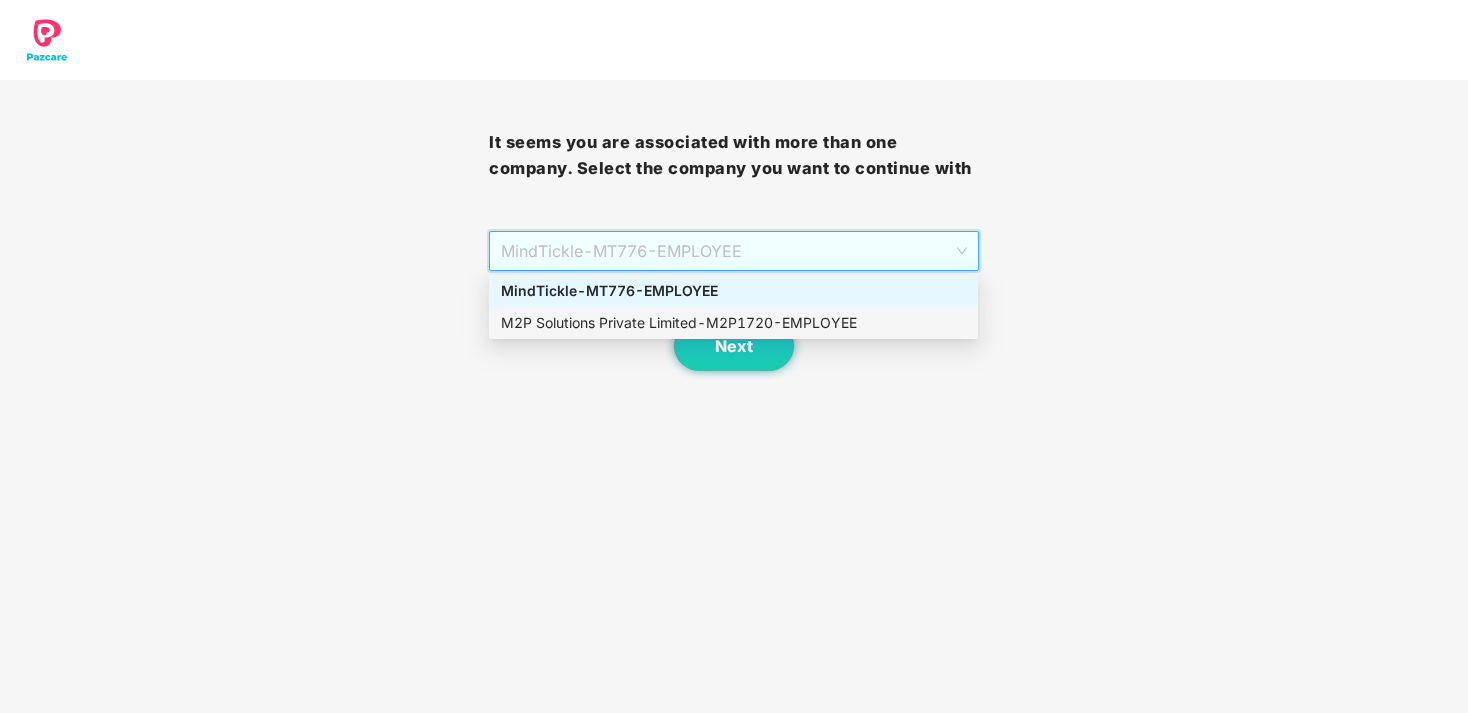 click on "M2P Solutions Private Limited  -  M2P1720  -  EMPLOYEE" at bounding box center [733, 323] 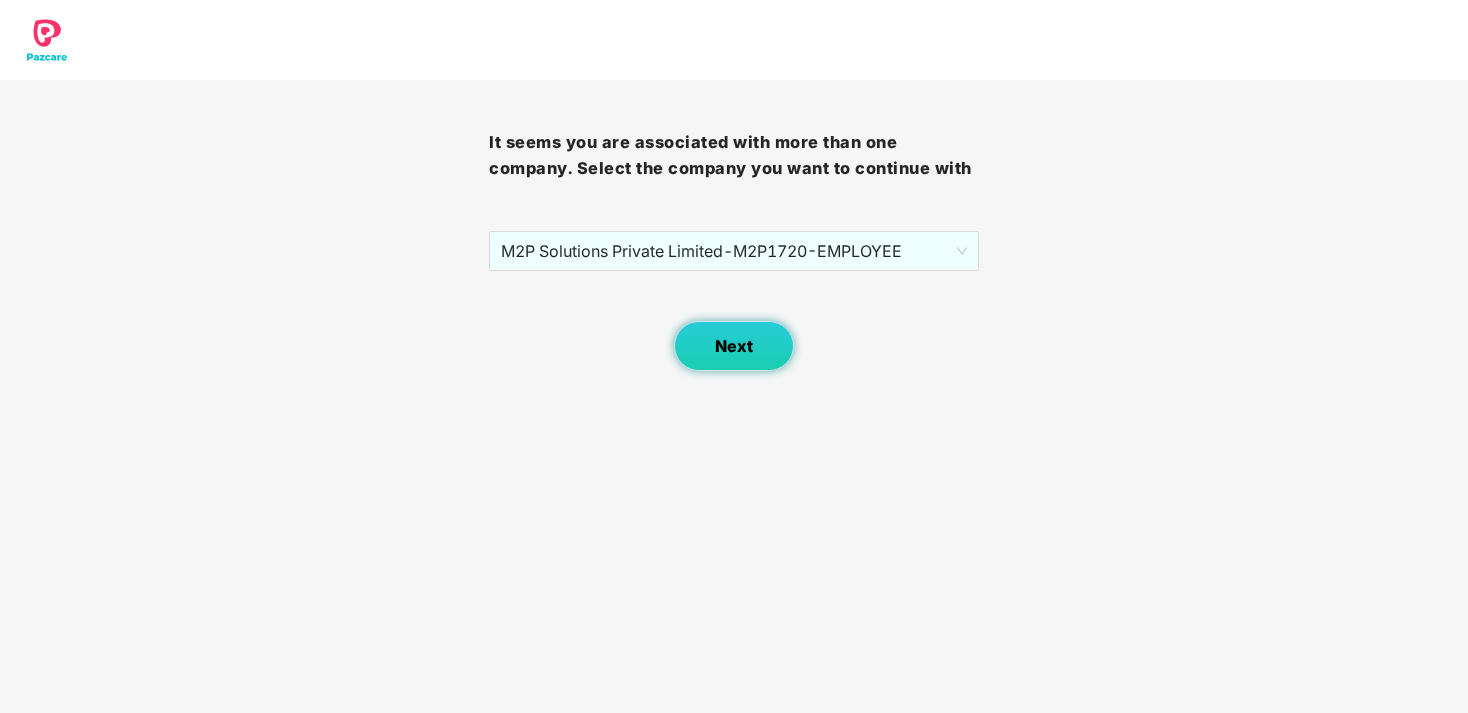 click on "Next" at bounding box center (734, 346) 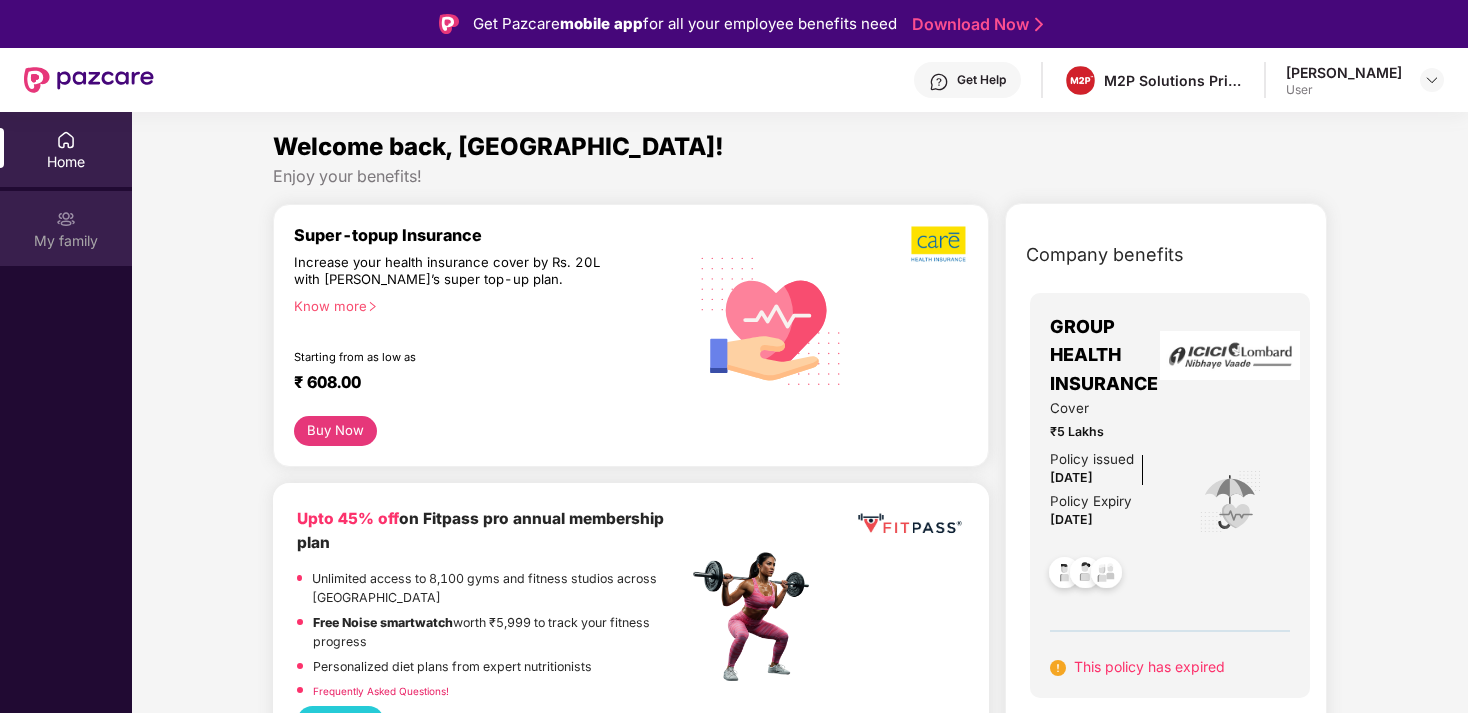 click at bounding box center [66, 219] 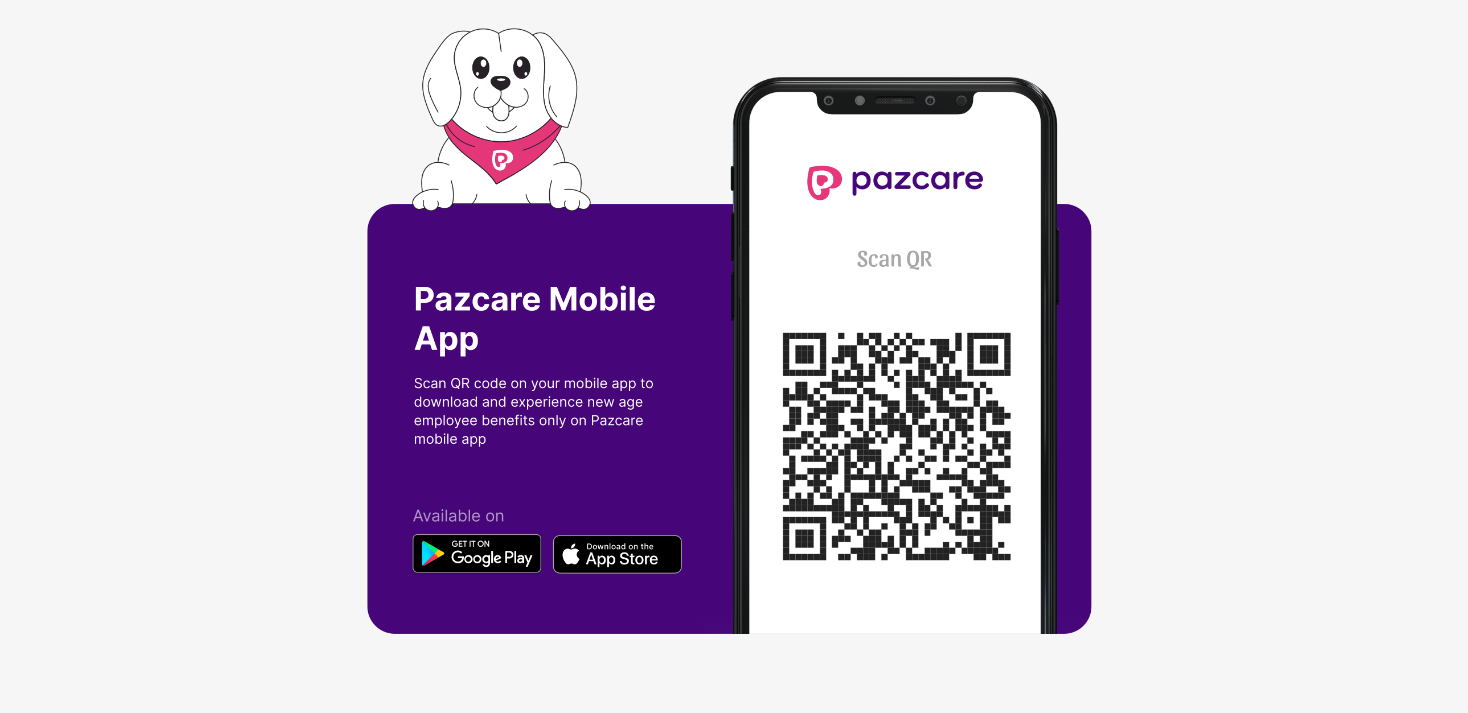 scroll, scrollTop: 0, scrollLeft: 0, axis: both 